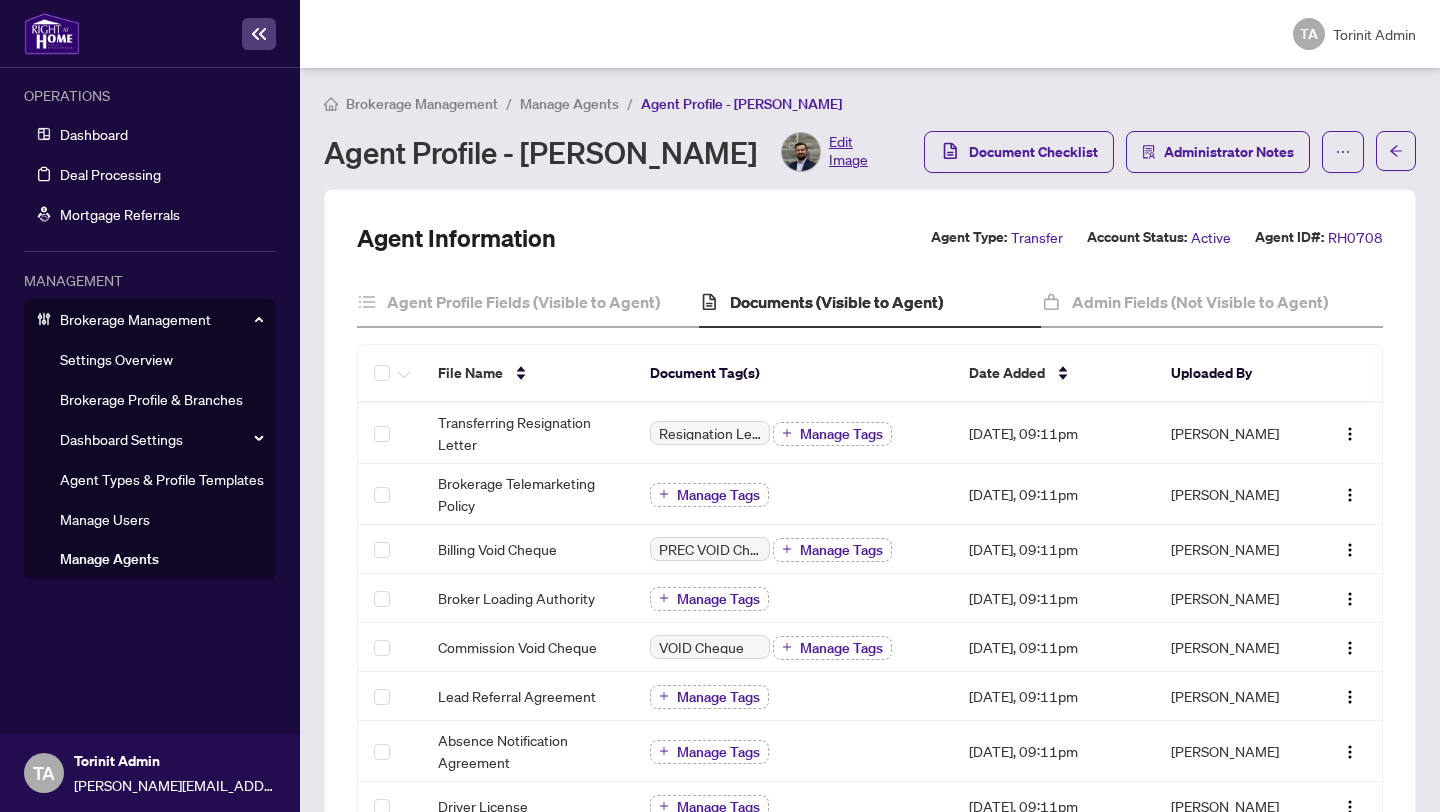 scroll, scrollTop: 0, scrollLeft: 0, axis: both 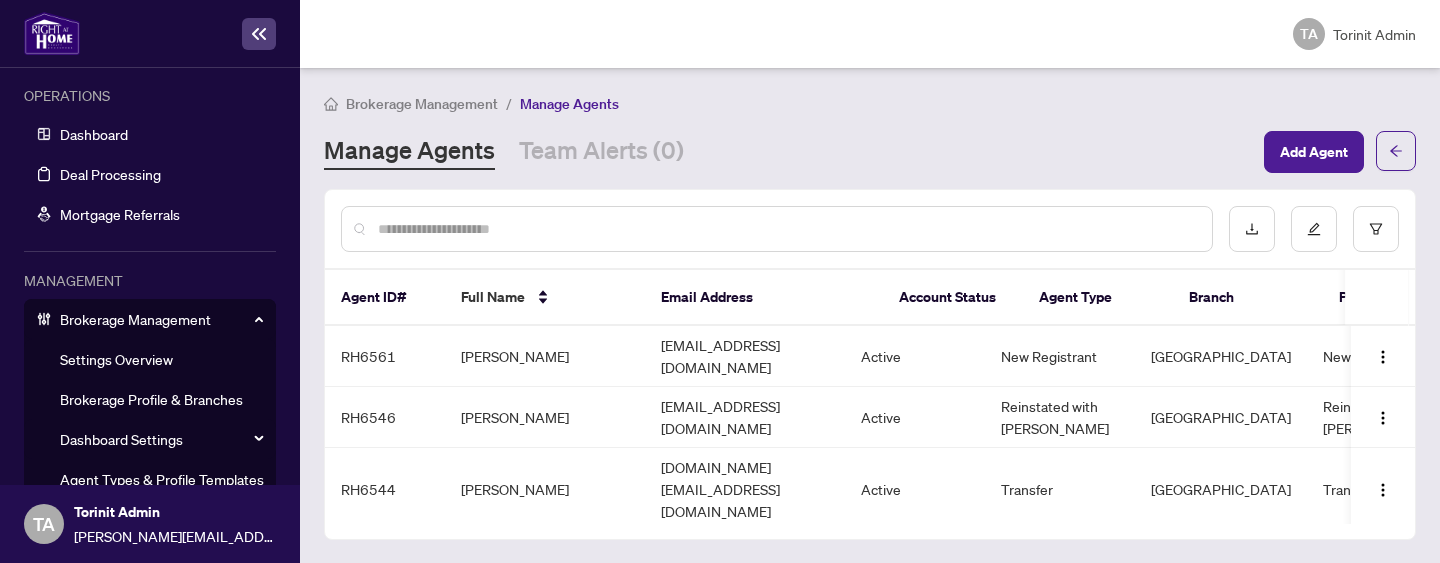 click at bounding box center [787, 229] 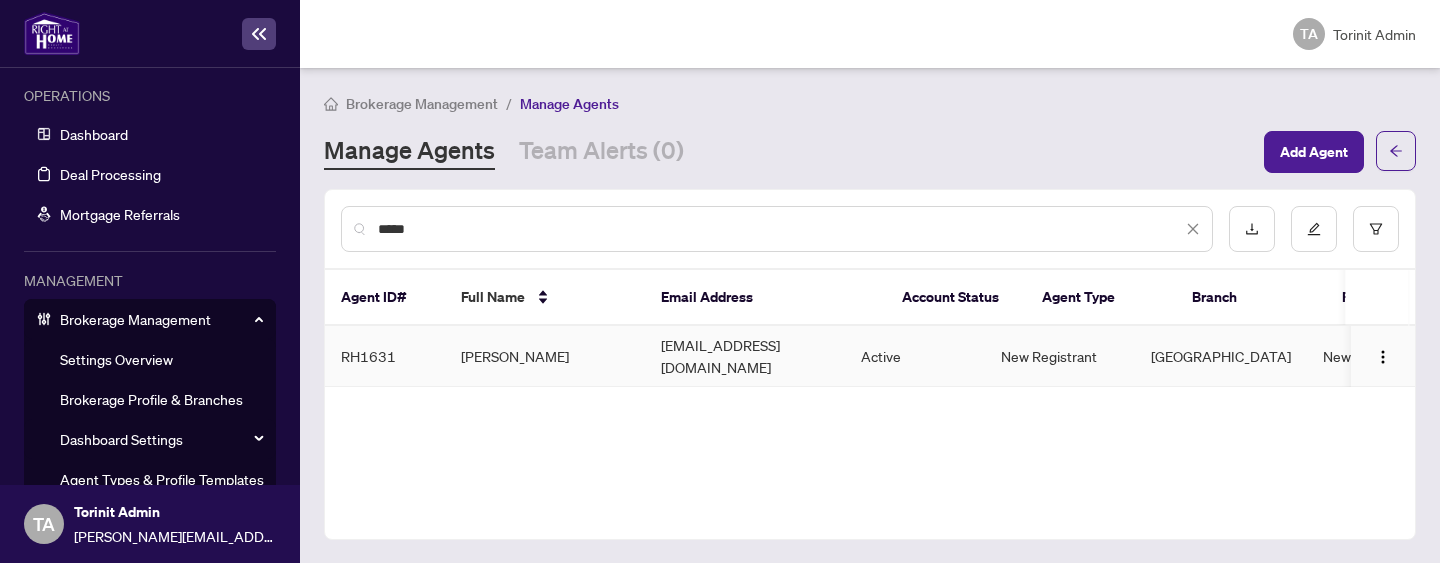 type on "*****" 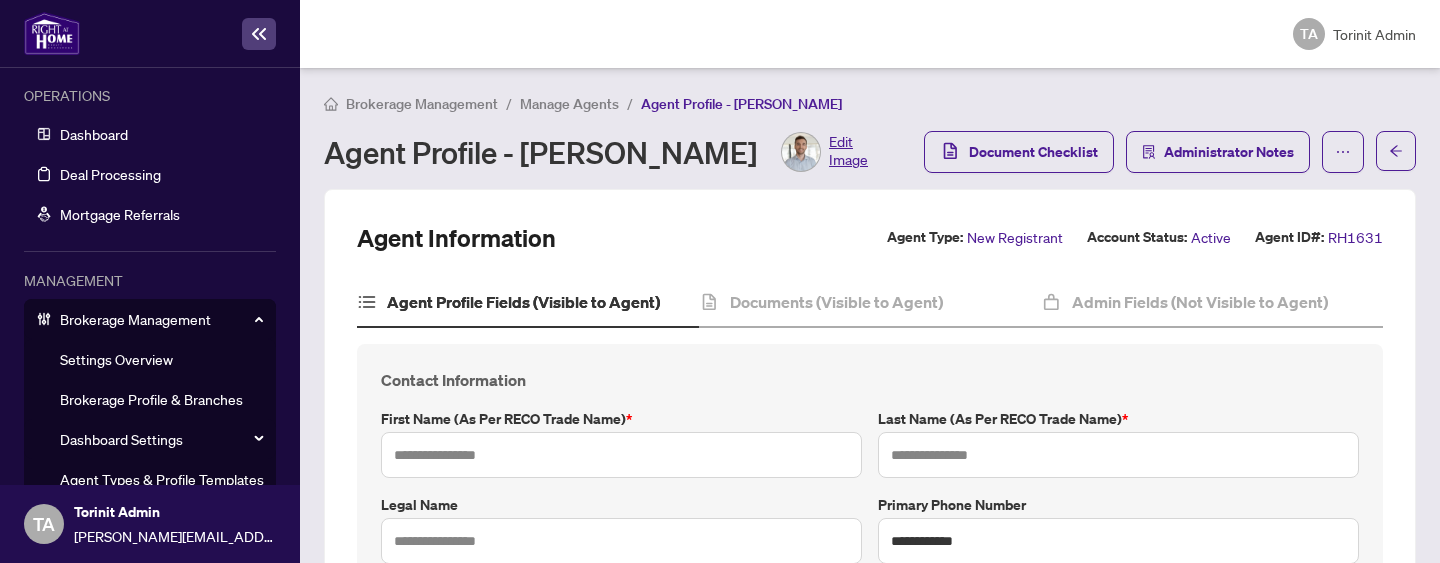 type on "*******" 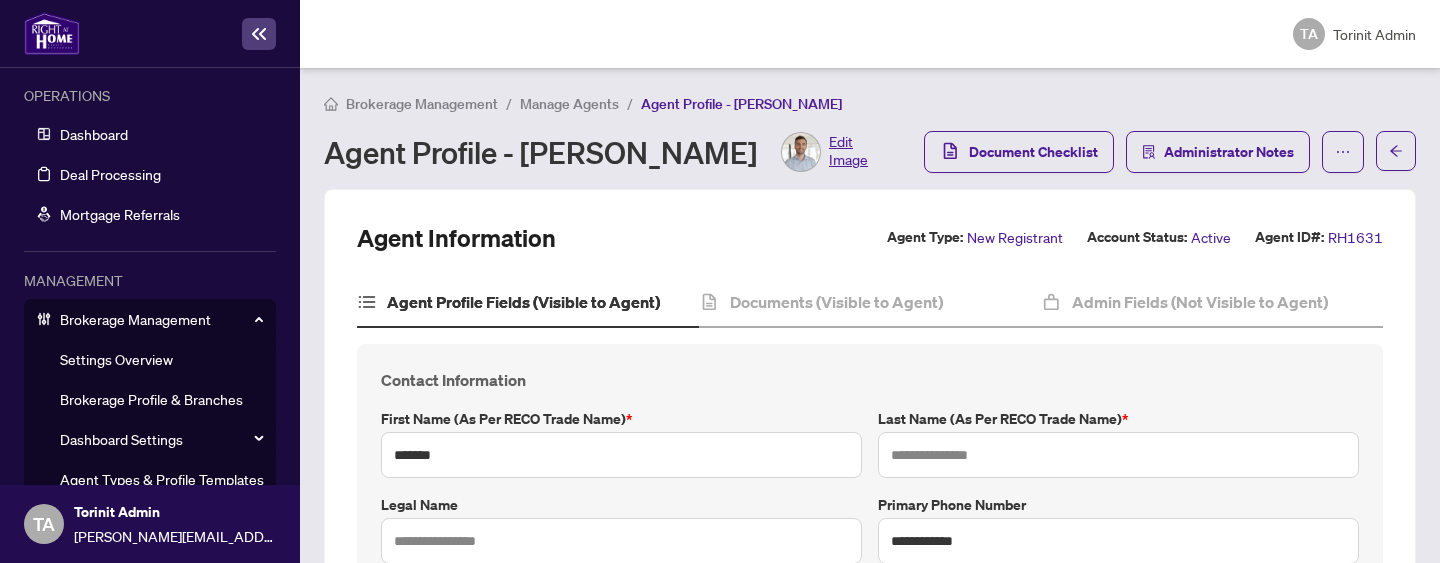 type on "*****" 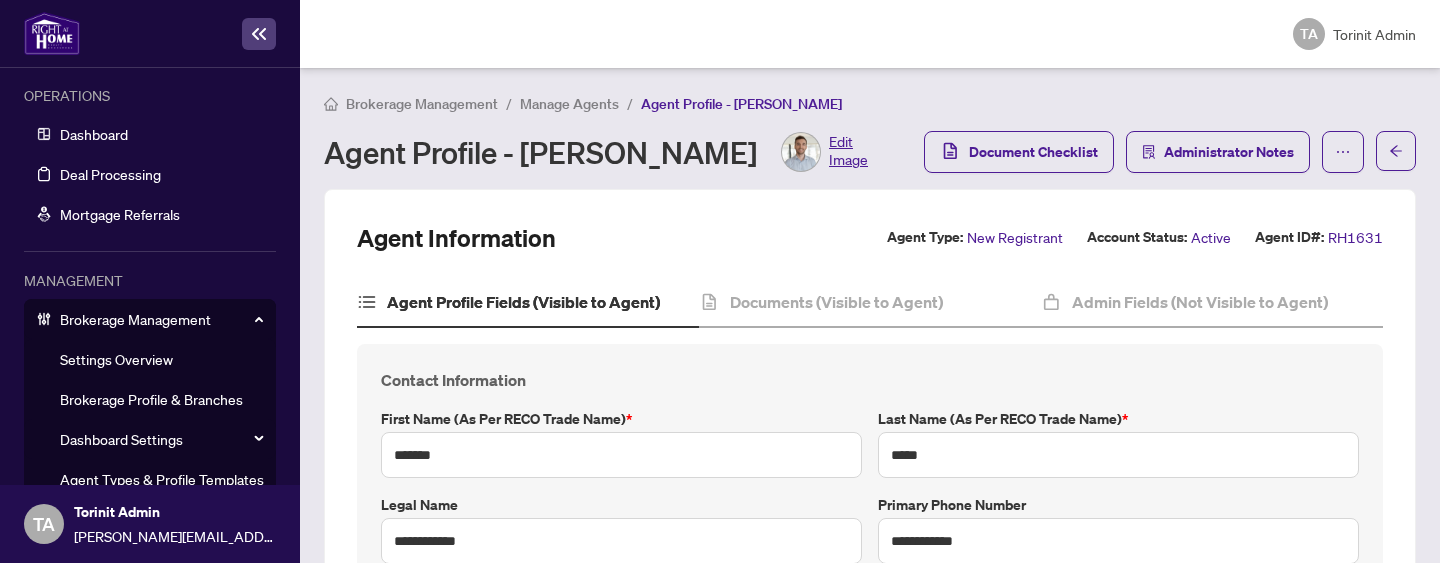 type on "**********" 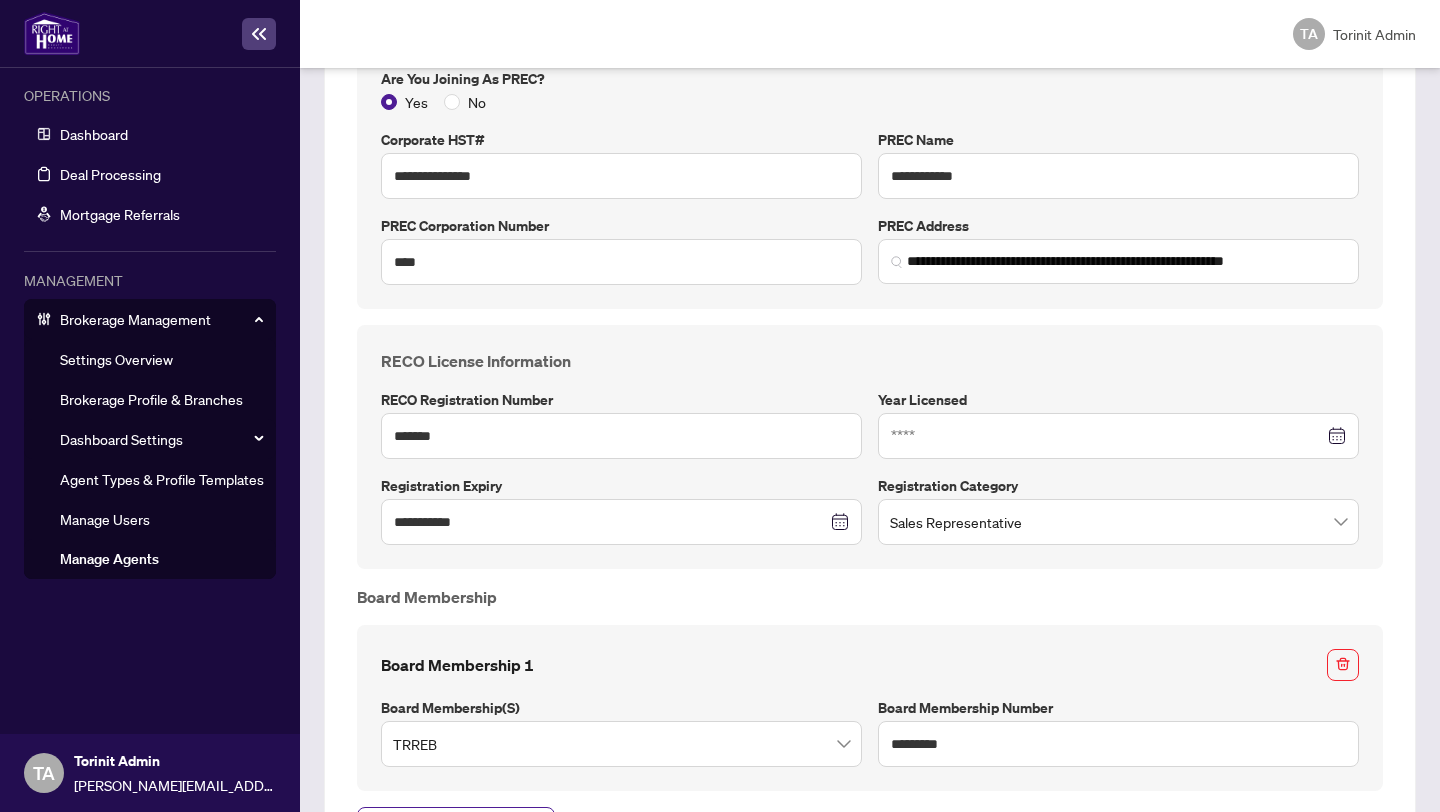 scroll, scrollTop: 2186, scrollLeft: 0, axis: vertical 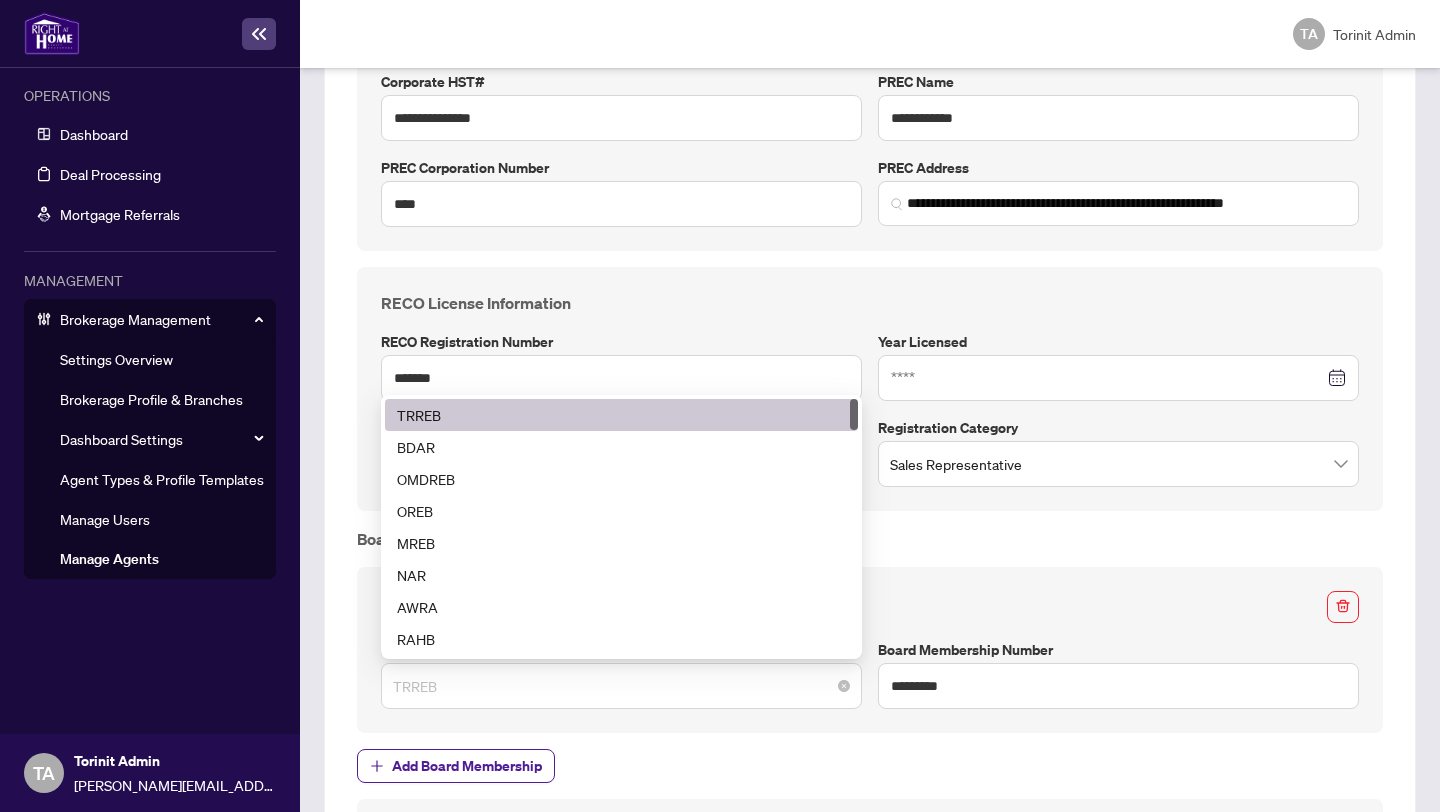 click on "TRREB" at bounding box center [621, 686] 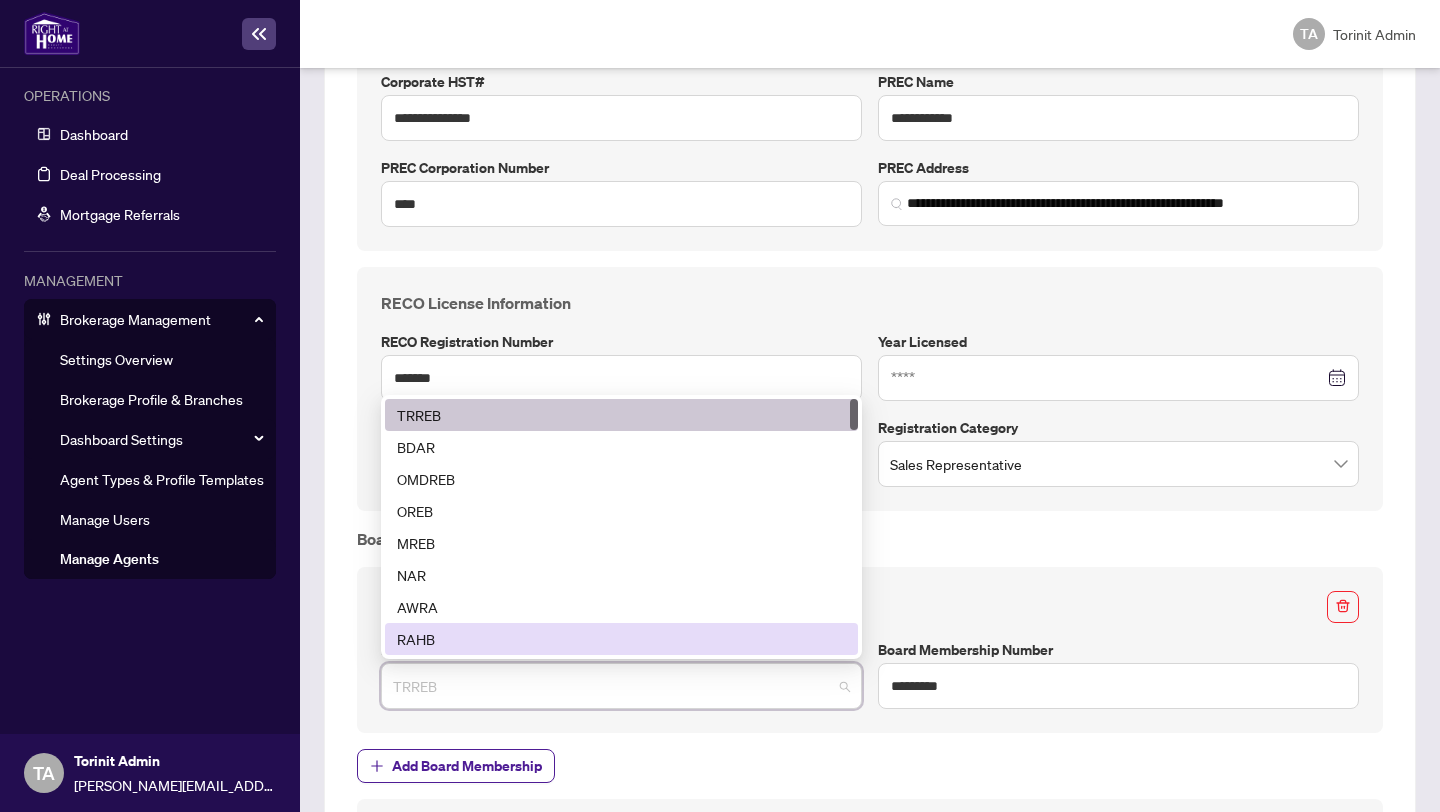 click on "Board Membership 1 Board Membership(s) TRREB 7 8 9 TRREB BDAR OMDREB OREB MREB NAR AWRA RAHB CLAR BREB Board Membership Number *********" at bounding box center [870, 650] 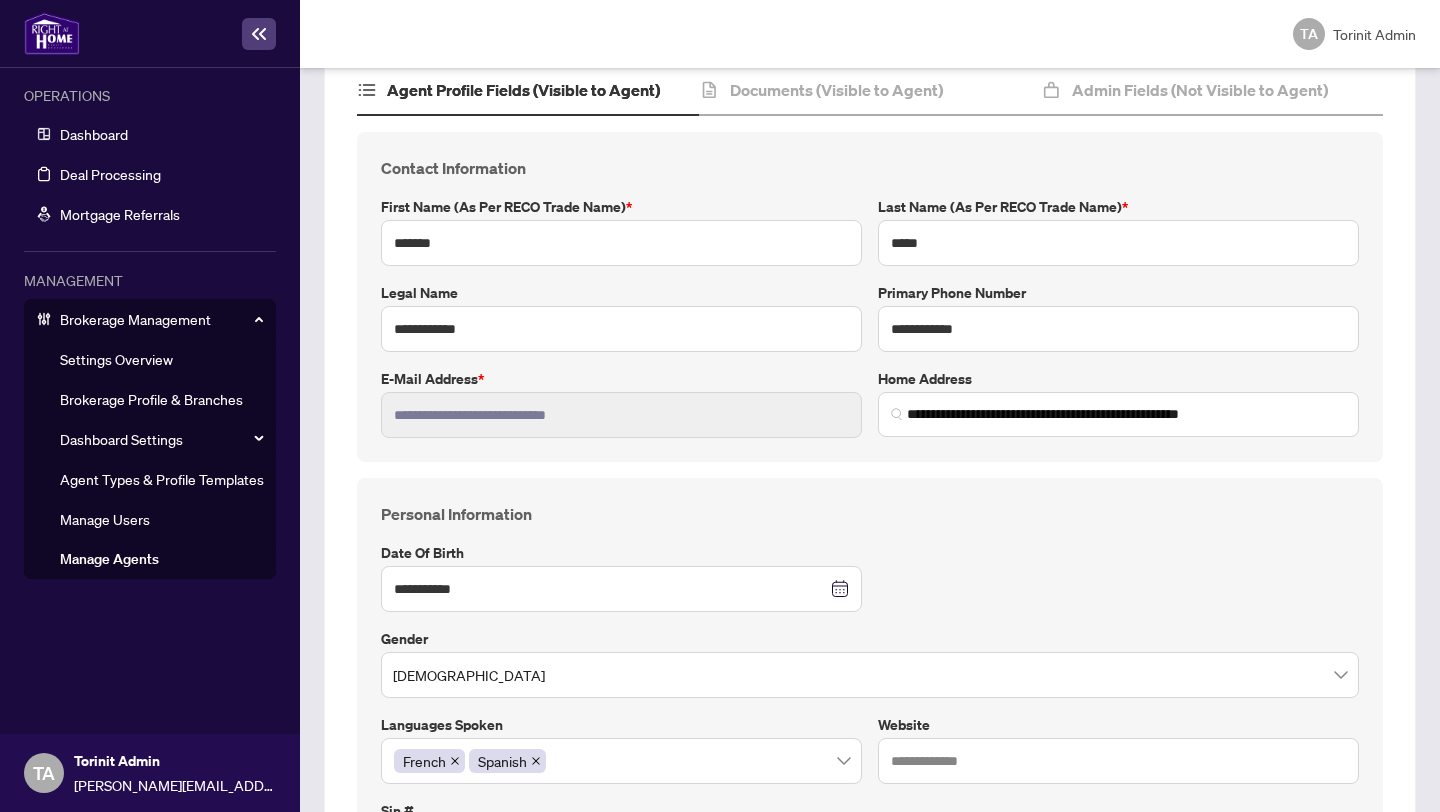 scroll, scrollTop: 0, scrollLeft: 0, axis: both 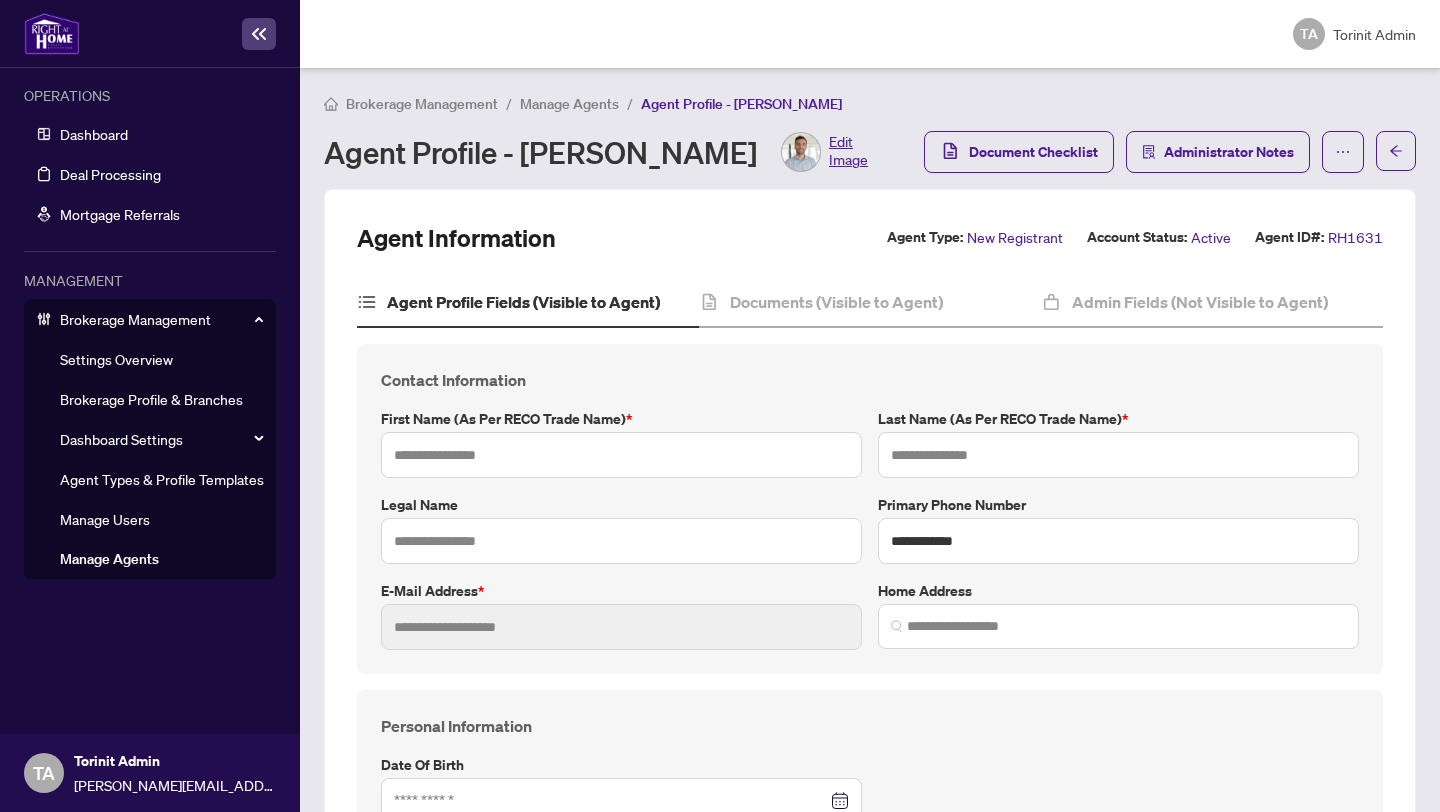 type on "*******" 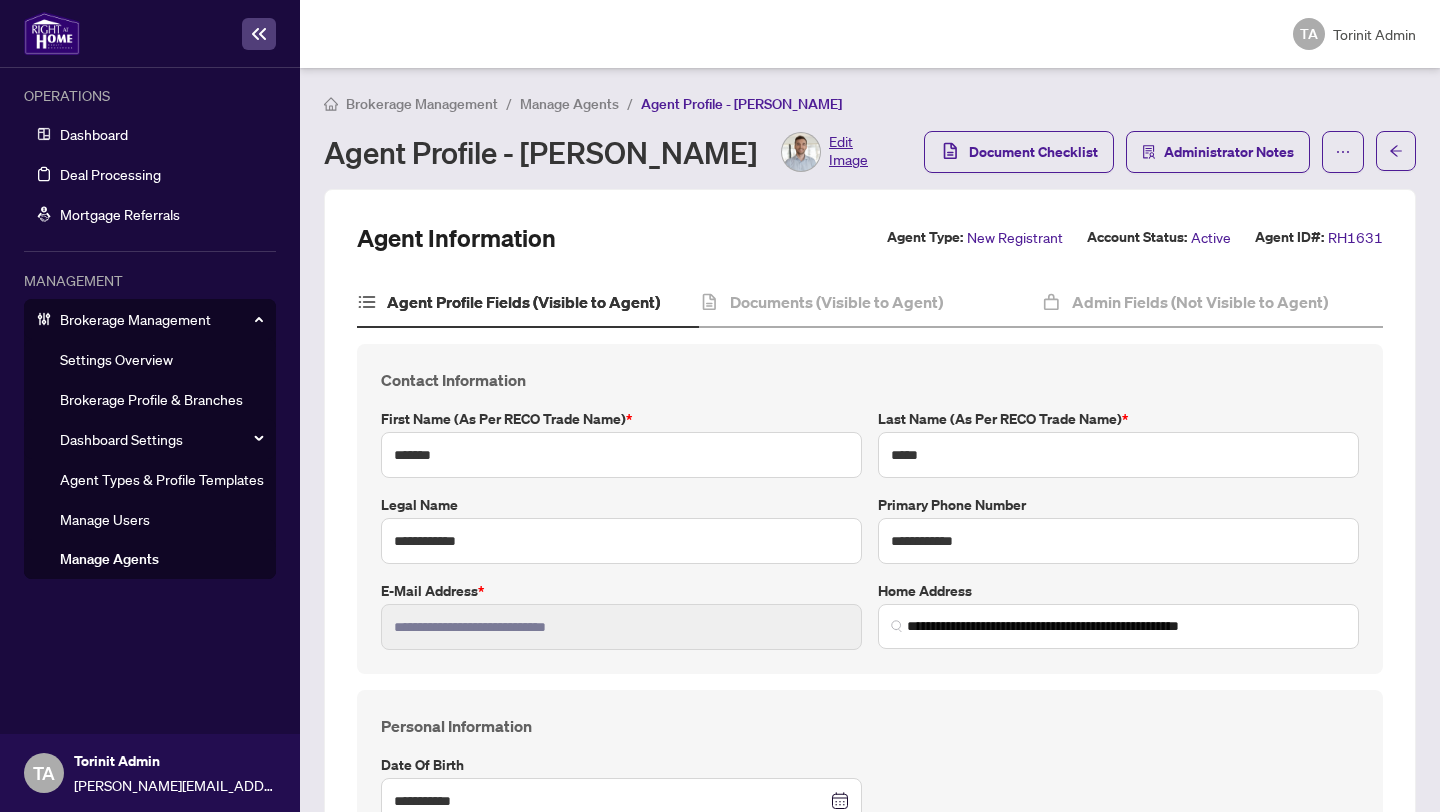 type on "**********" 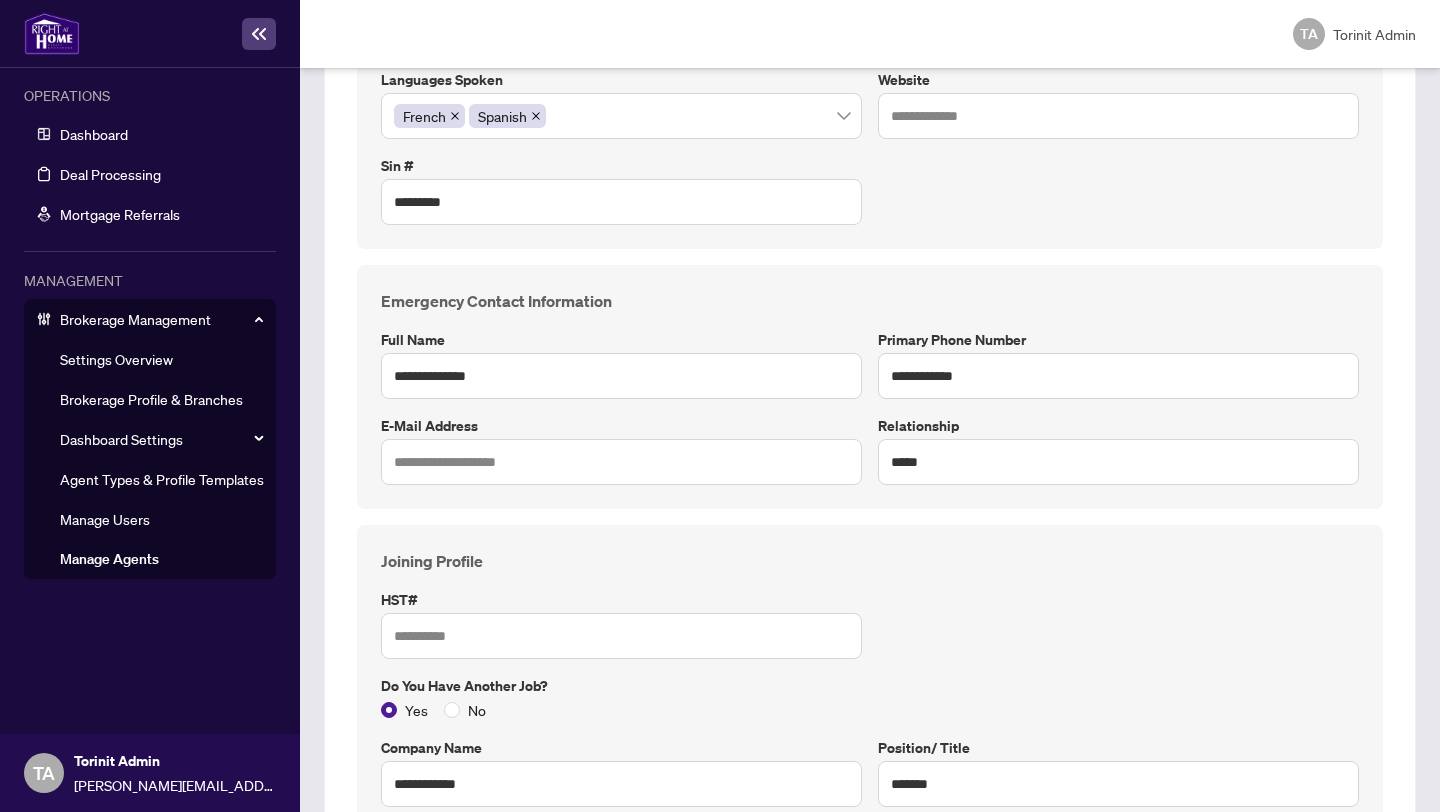 scroll, scrollTop: 0, scrollLeft: 0, axis: both 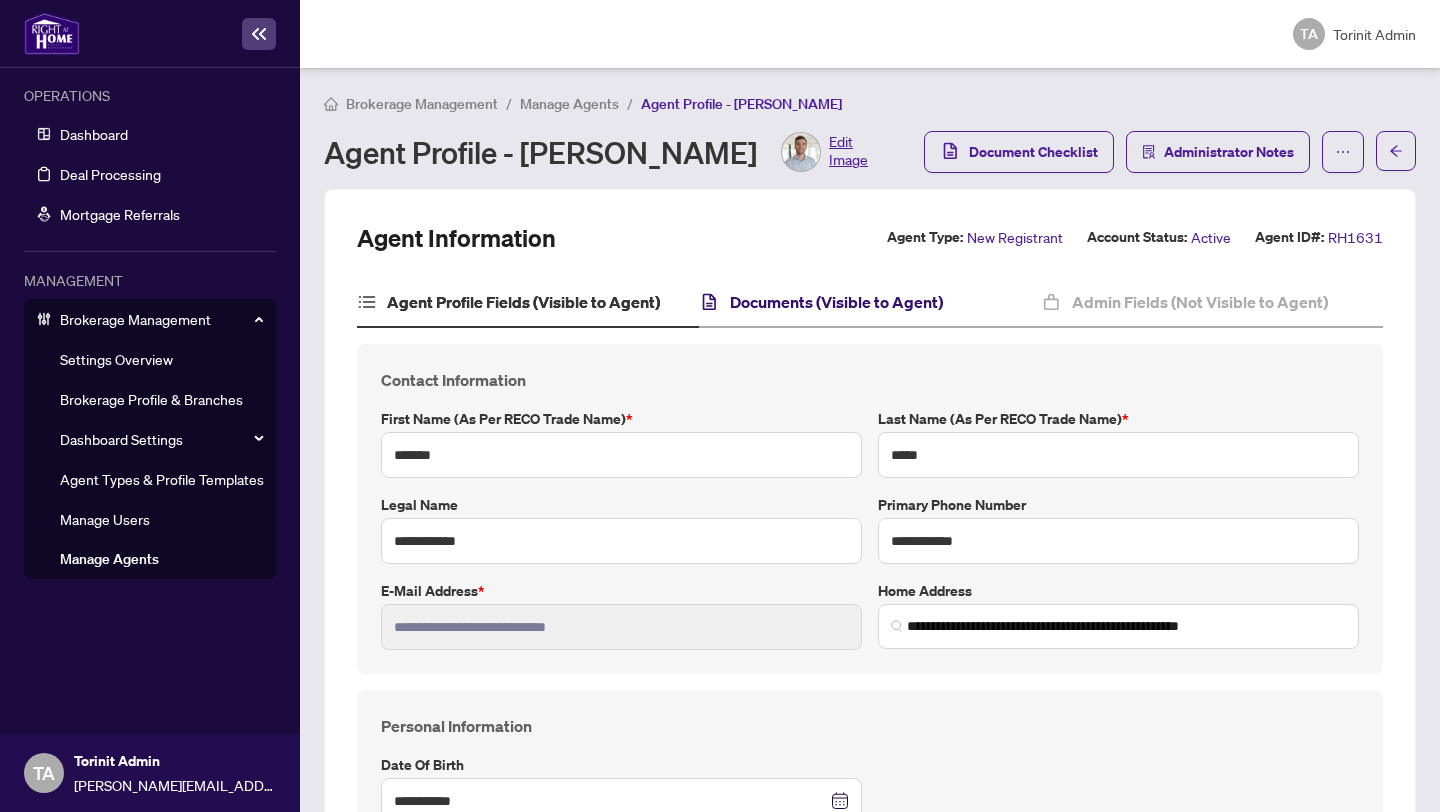 click on "Documents (Visible to Agent)" at bounding box center [836, 302] 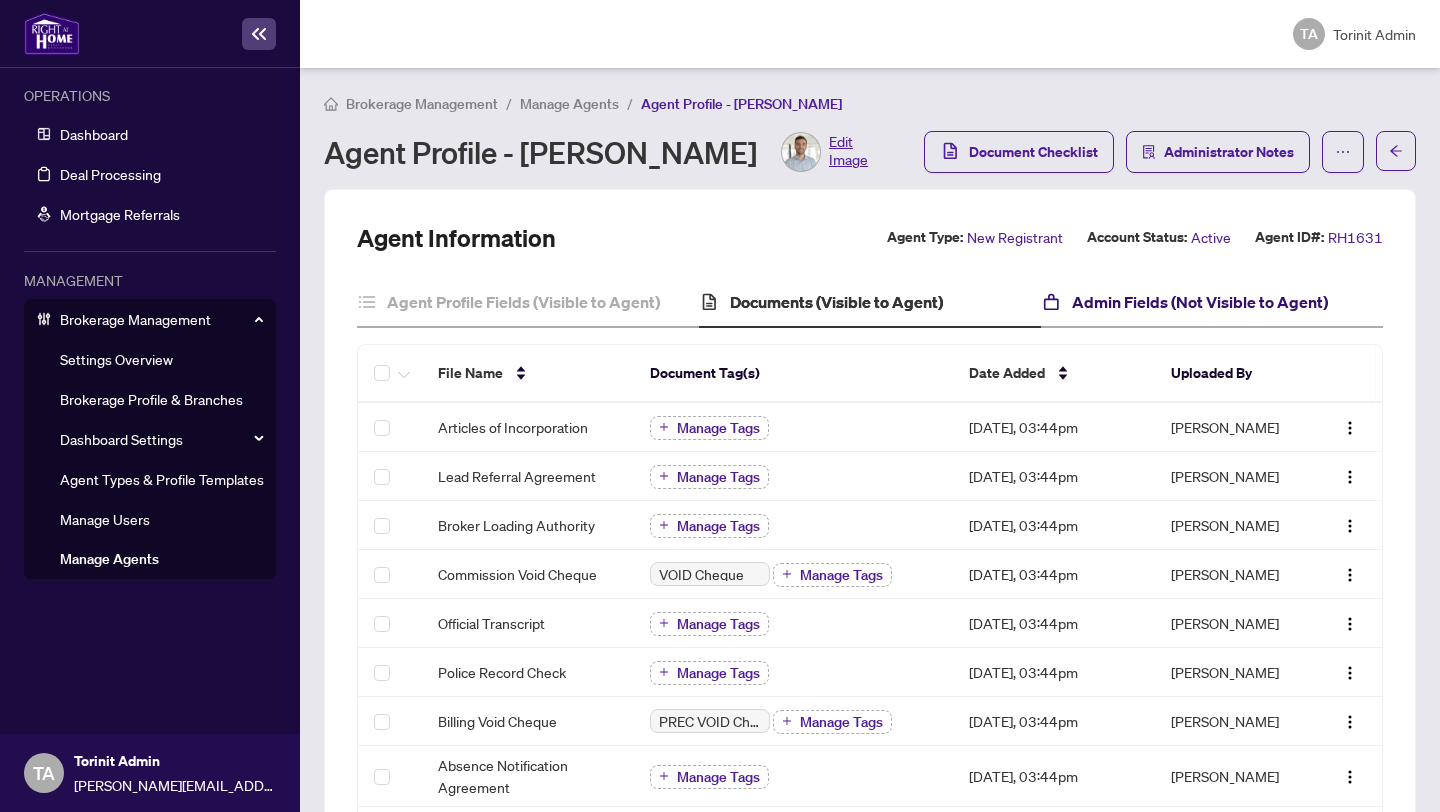 click on "Admin Fields (Not Visible to Agent)" at bounding box center [1200, 302] 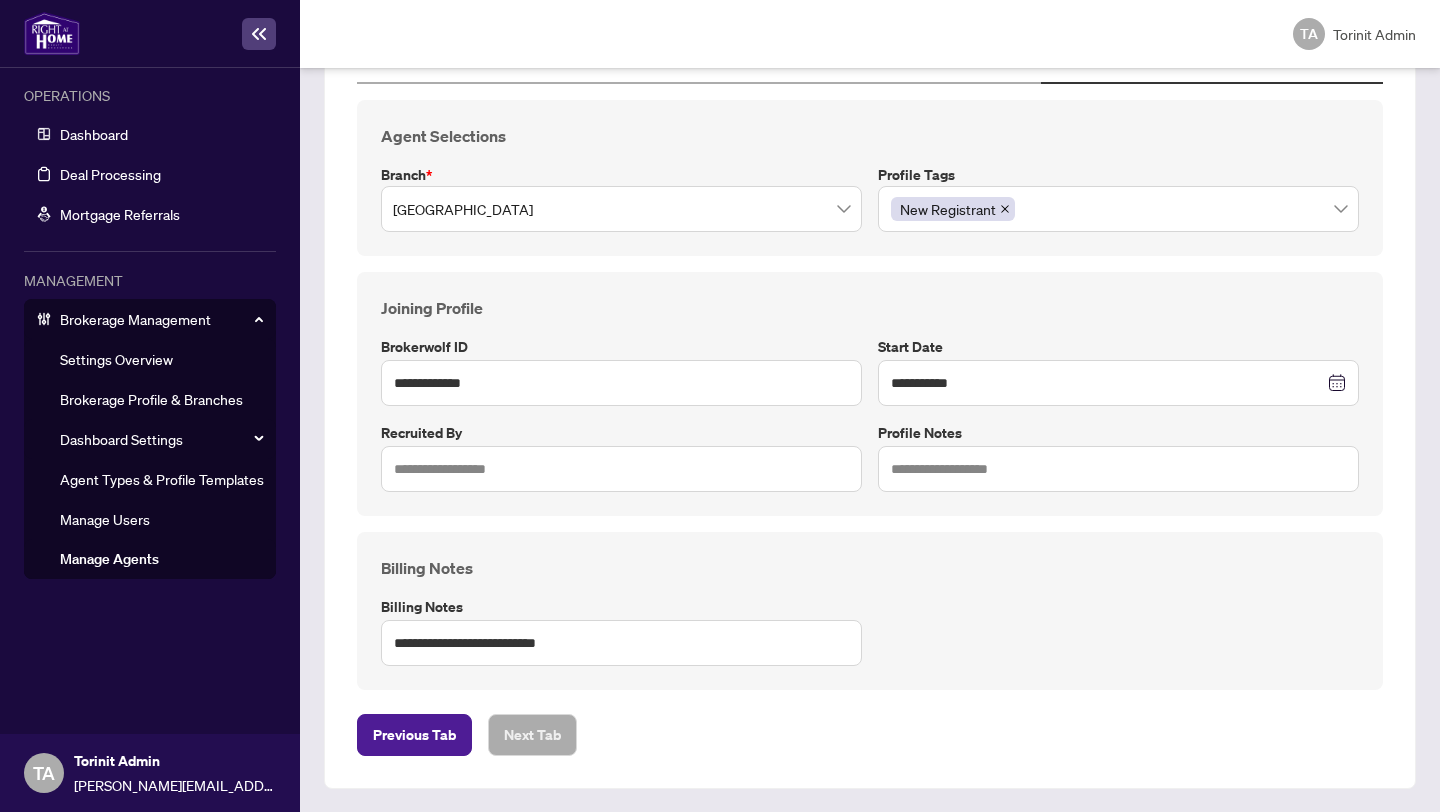 scroll, scrollTop: 0, scrollLeft: 0, axis: both 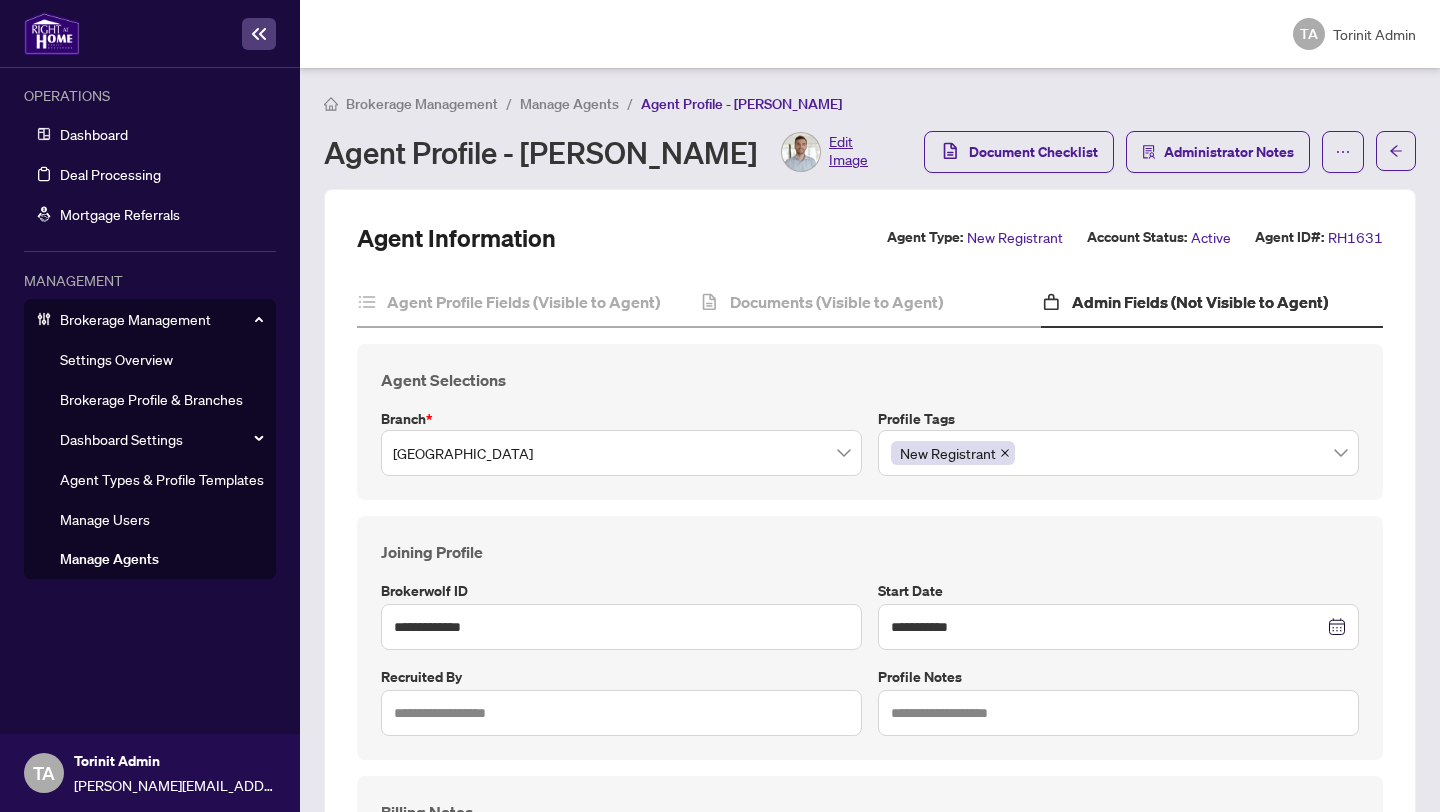 click on "Manage Agents" at bounding box center [569, 104] 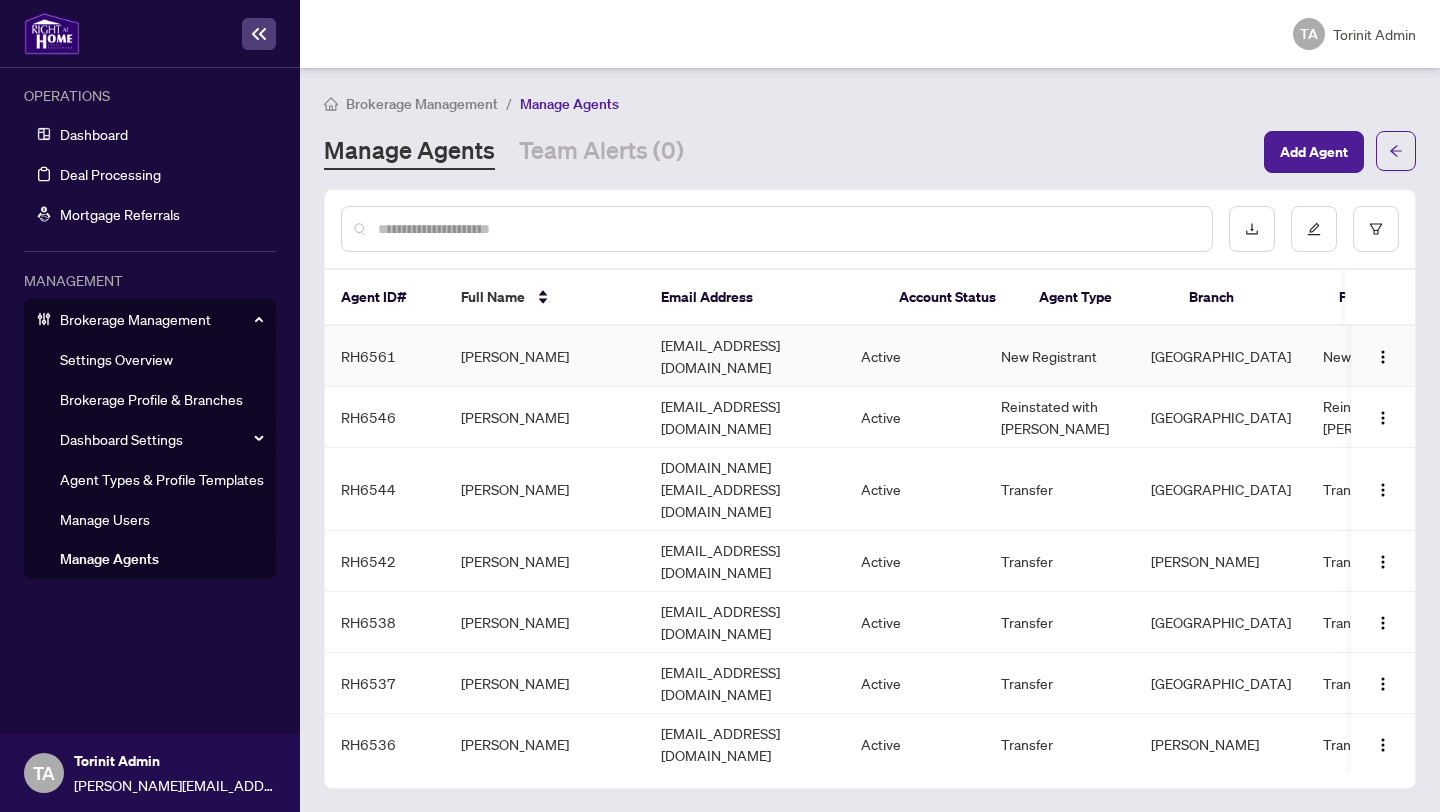 click on "RH6561" at bounding box center (385, 356) 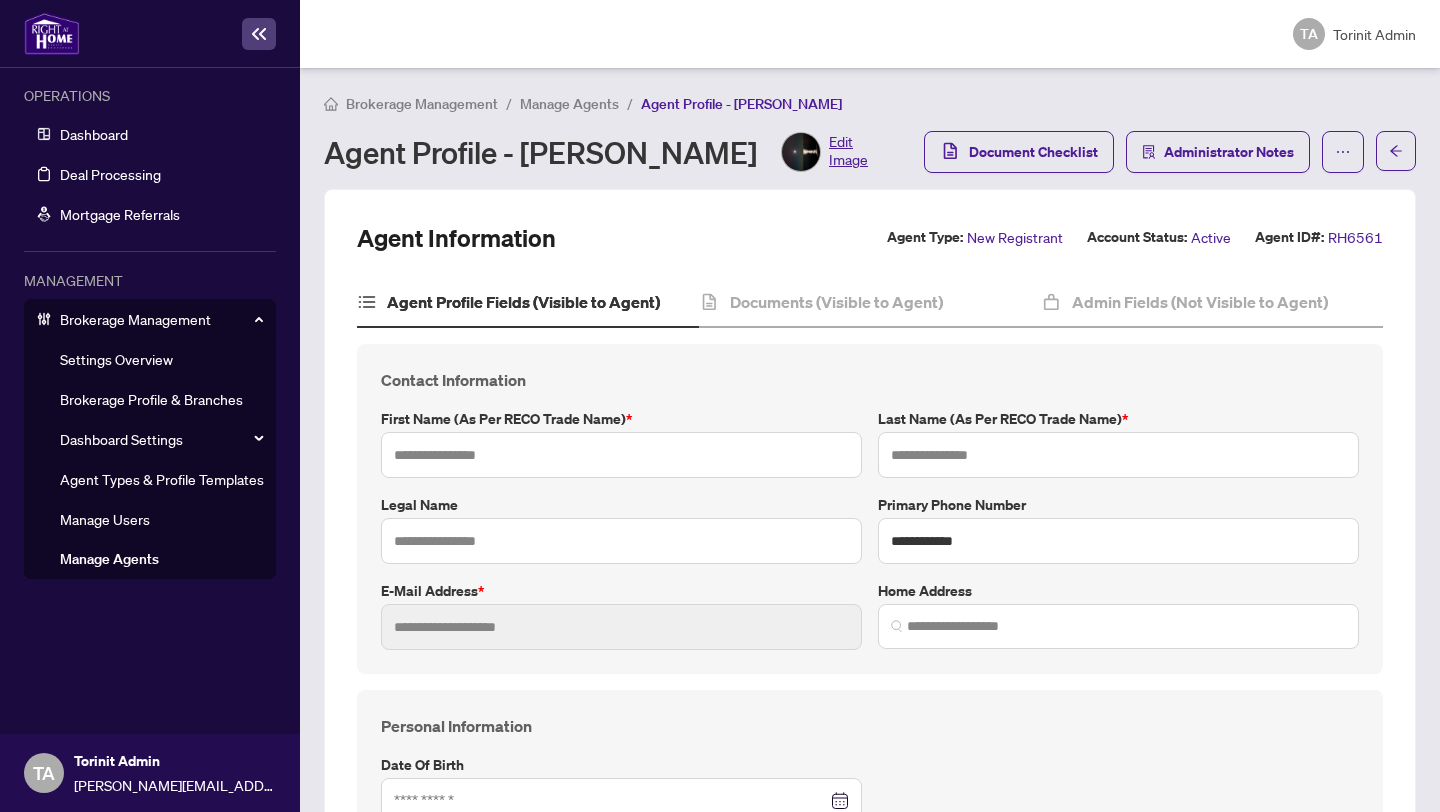 type on "***" 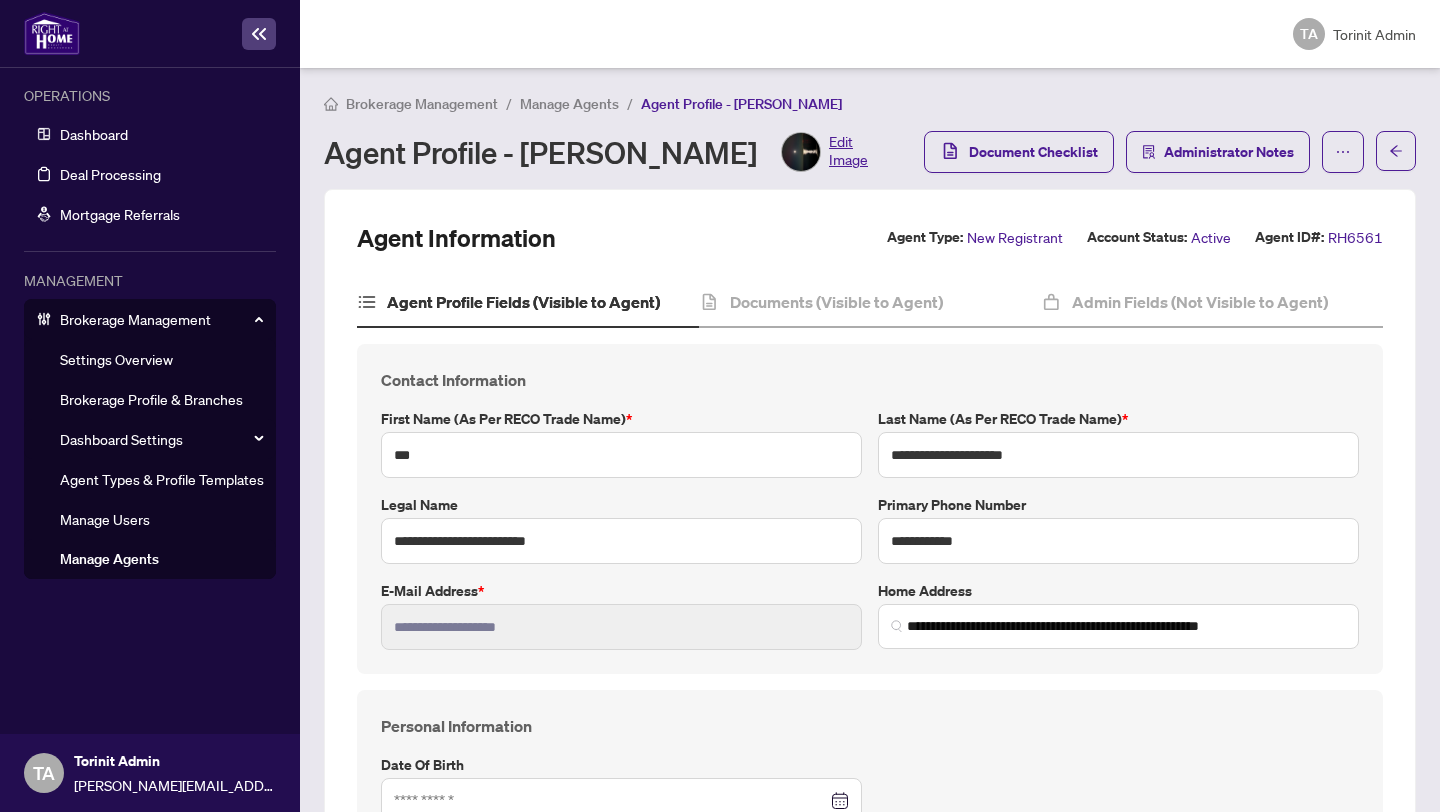 type on "**********" 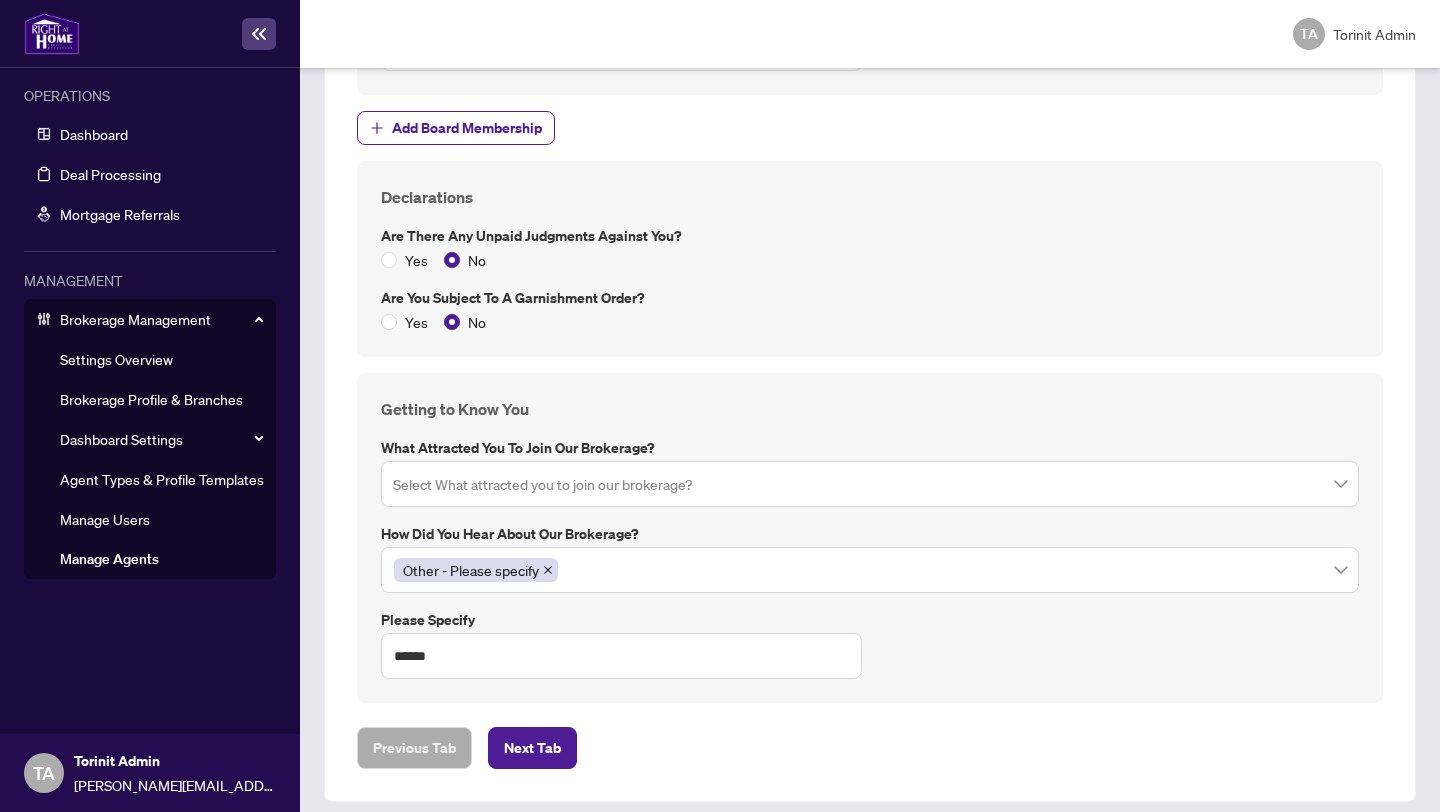 scroll, scrollTop: 2364, scrollLeft: 0, axis: vertical 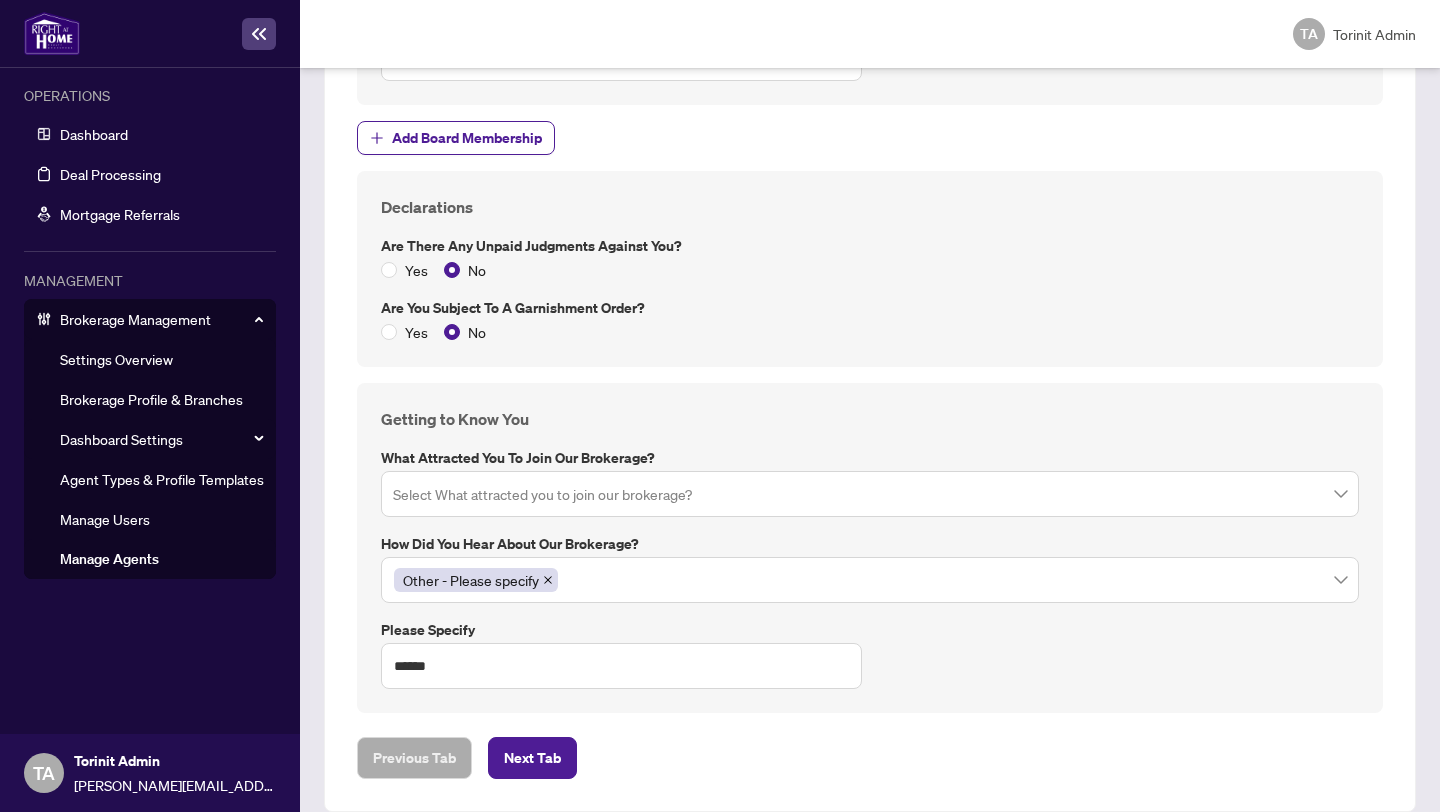 click on "What attracted you to join our brokerage?" at bounding box center [870, 458] 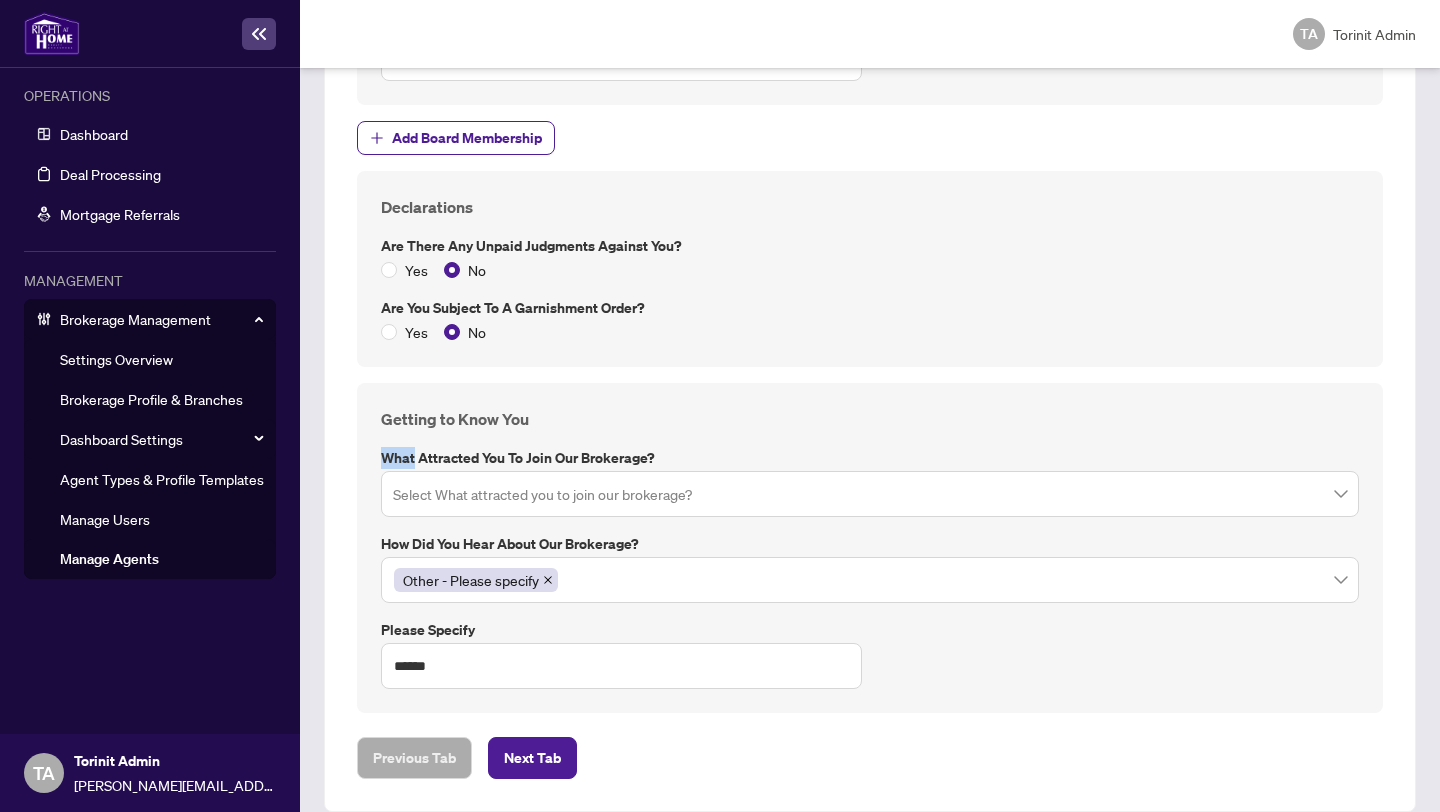 click on "What attracted you to join our brokerage?" at bounding box center [870, 458] 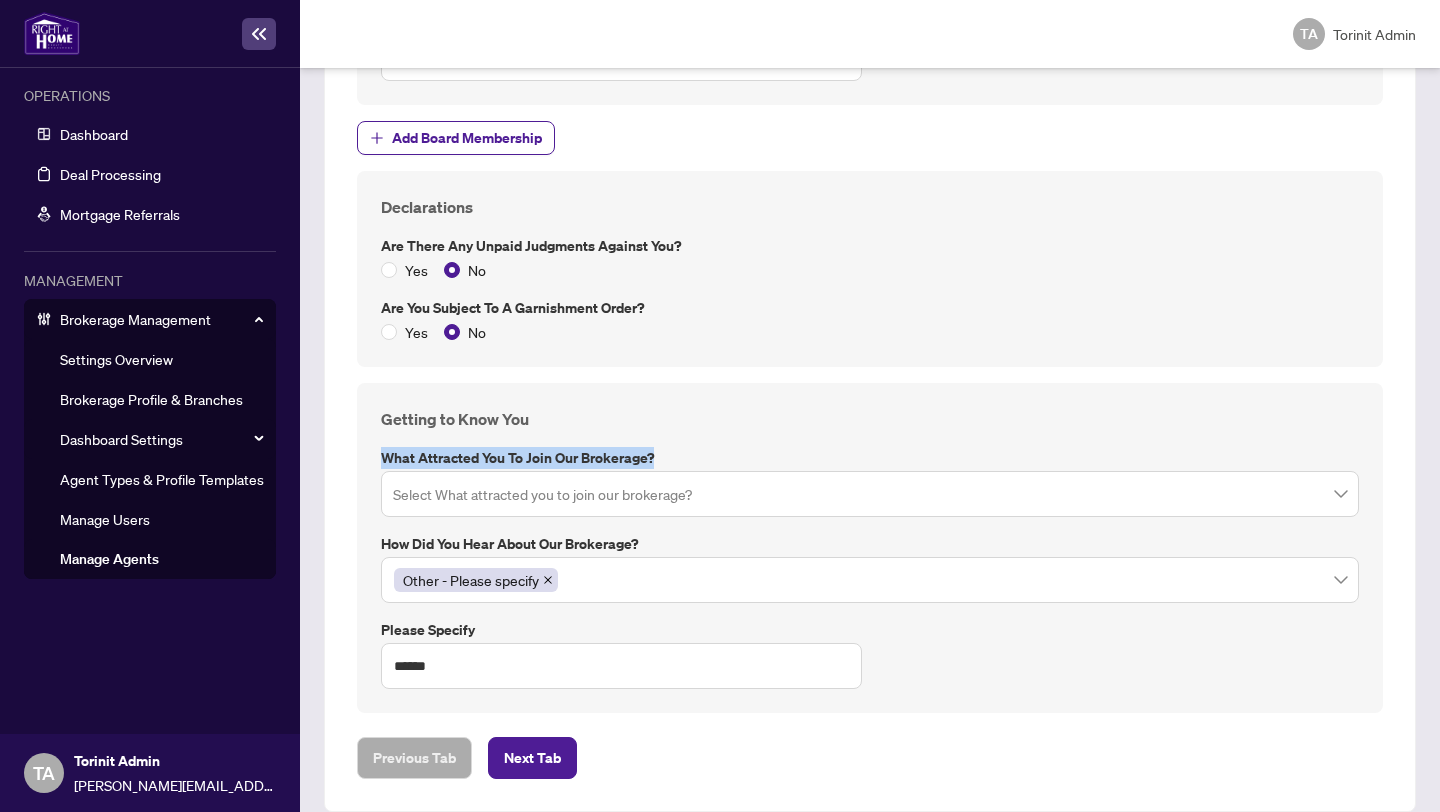 click on "What attracted you to join our brokerage?" at bounding box center [870, 458] 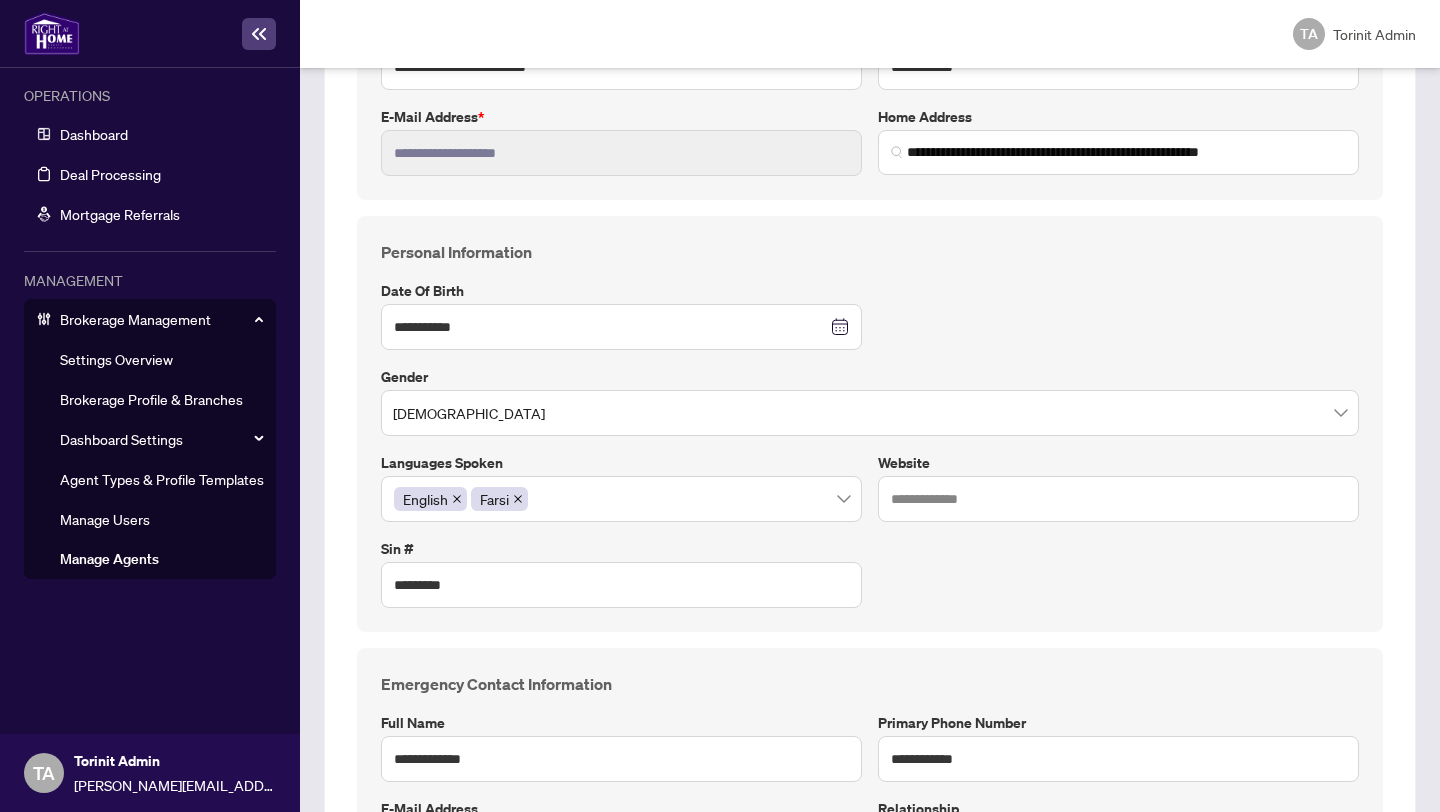 scroll, scrollTop: 0, scrollLeft: 0, axis: both 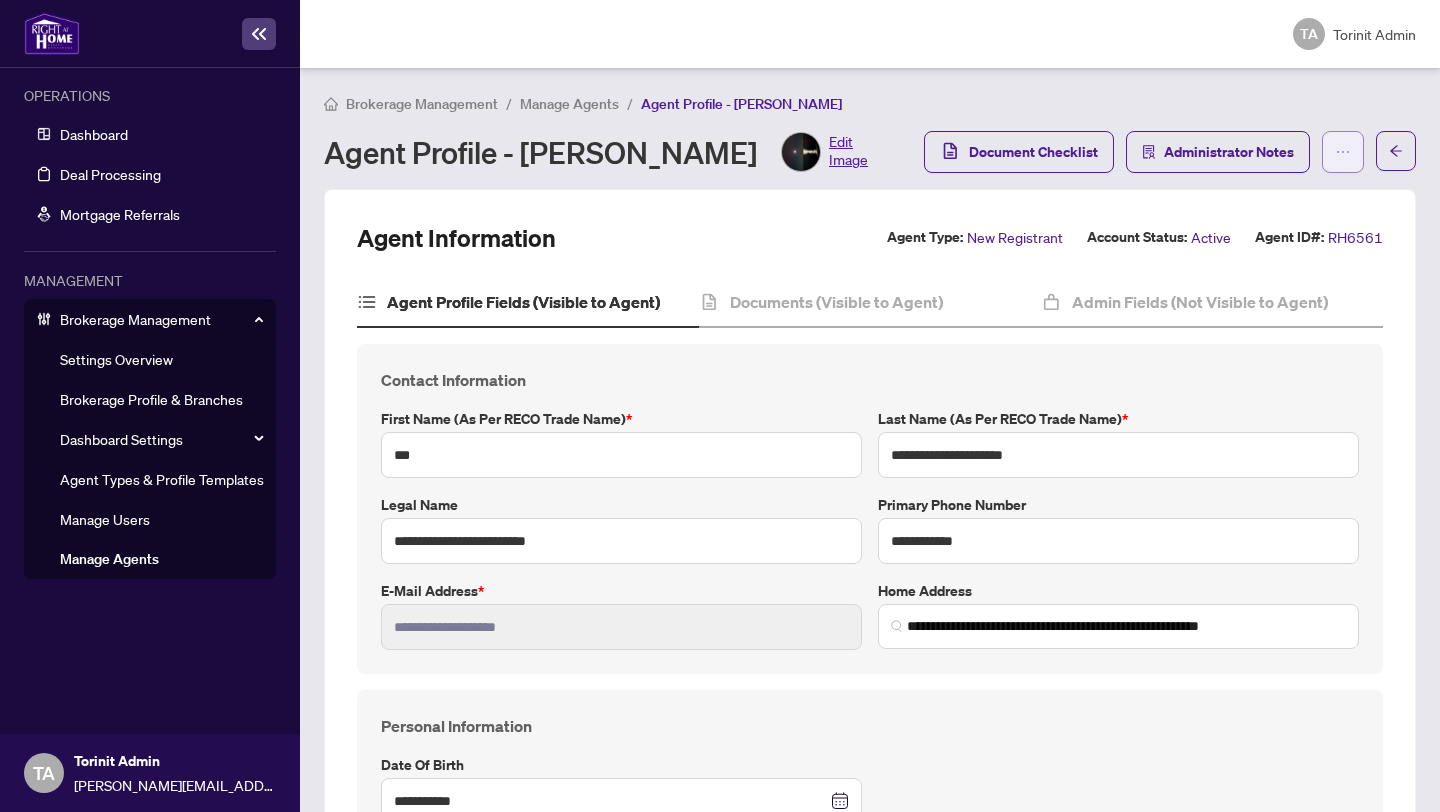 click 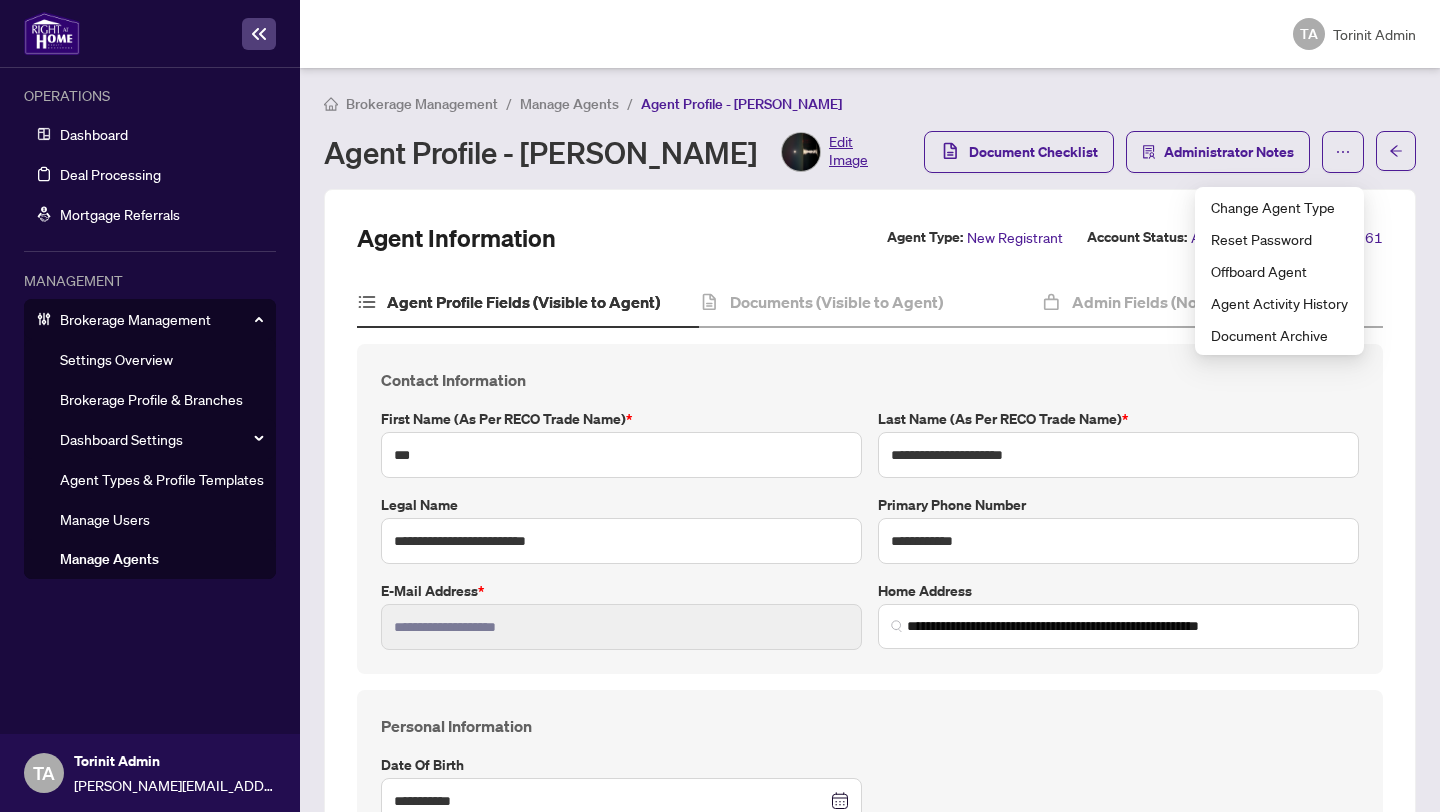 click on "Manage Agents" at bounding box center (569, 104) 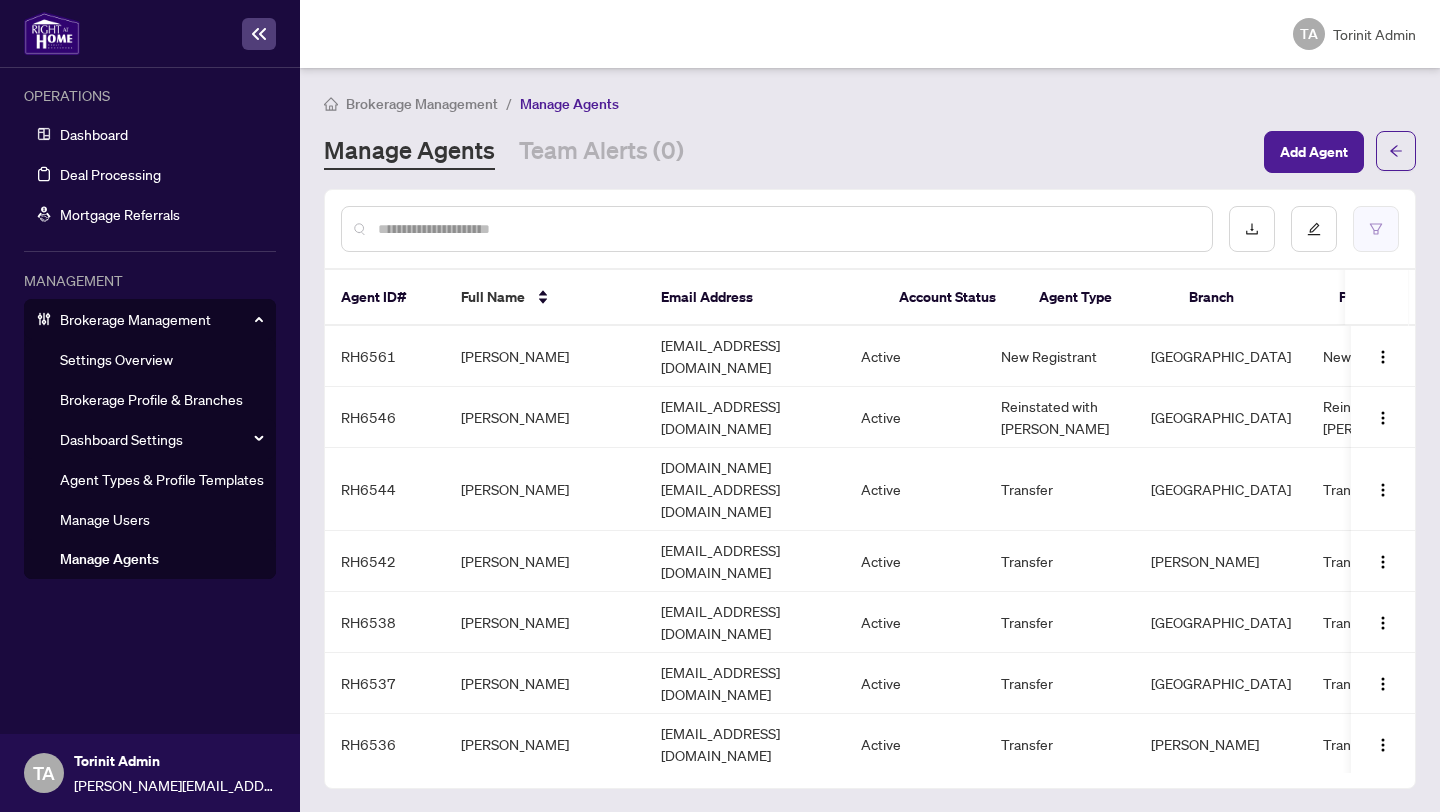 click at bounding box center (1376, 229) 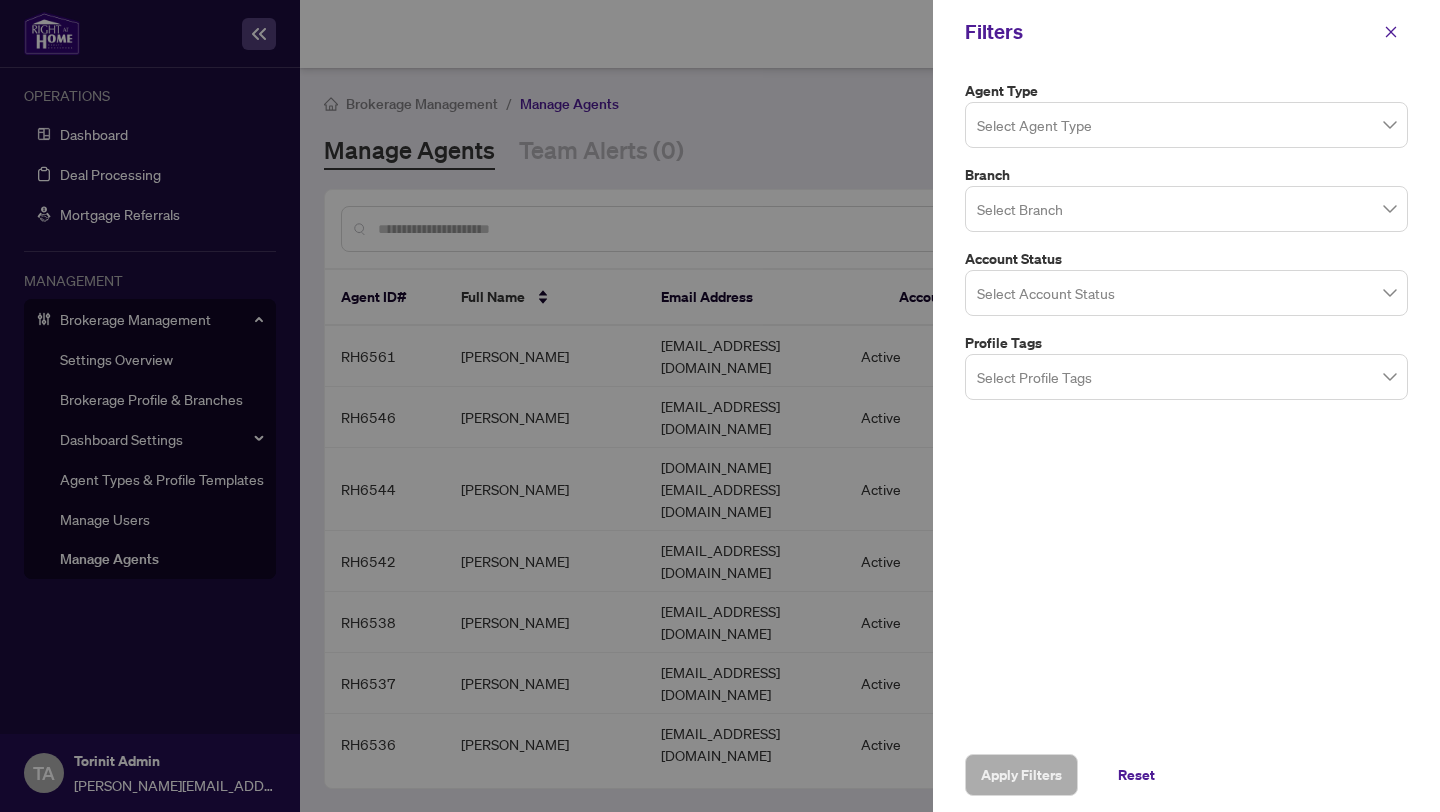 click at bounding box center (1186, 124) 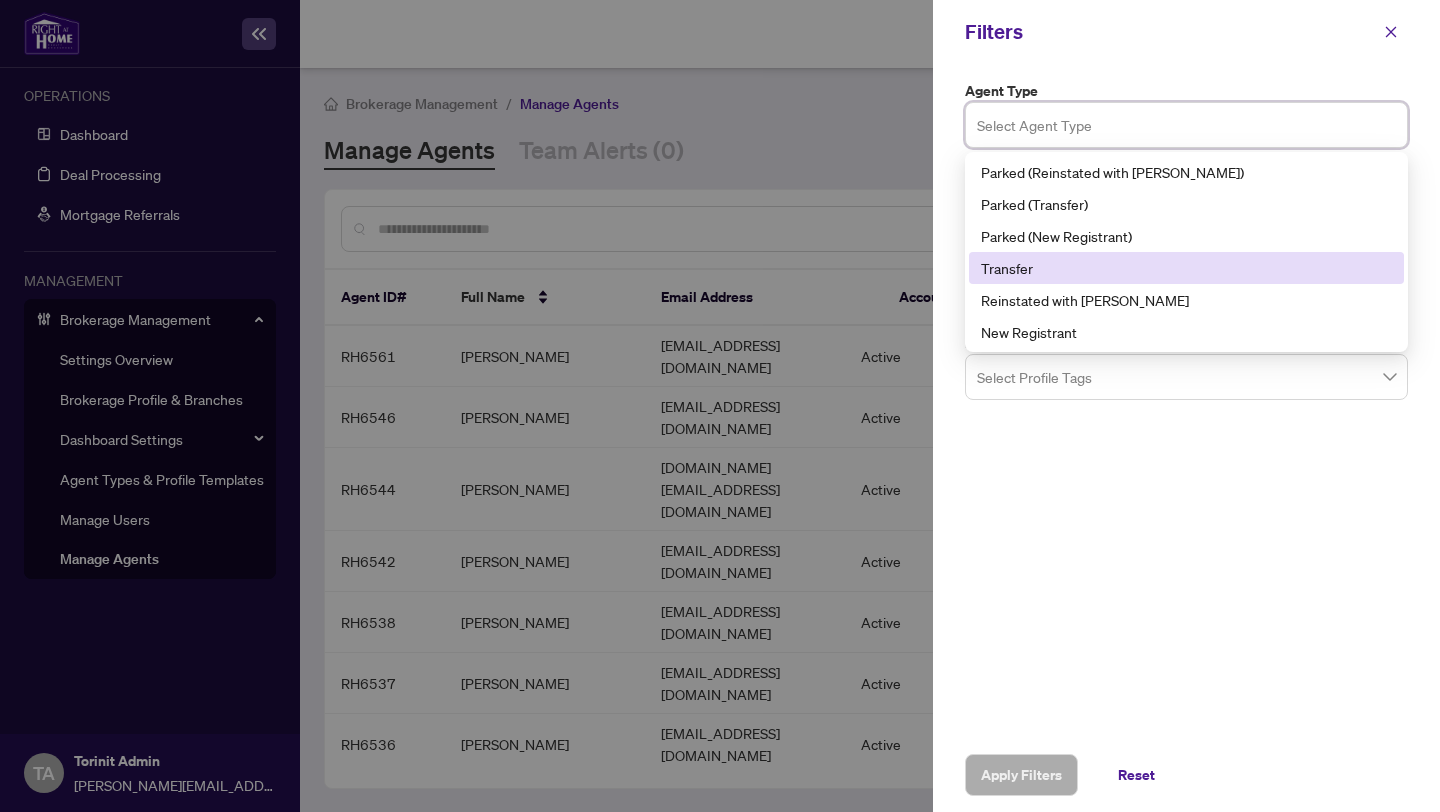 click on "Transfer" at bounding box center (1186, 268) 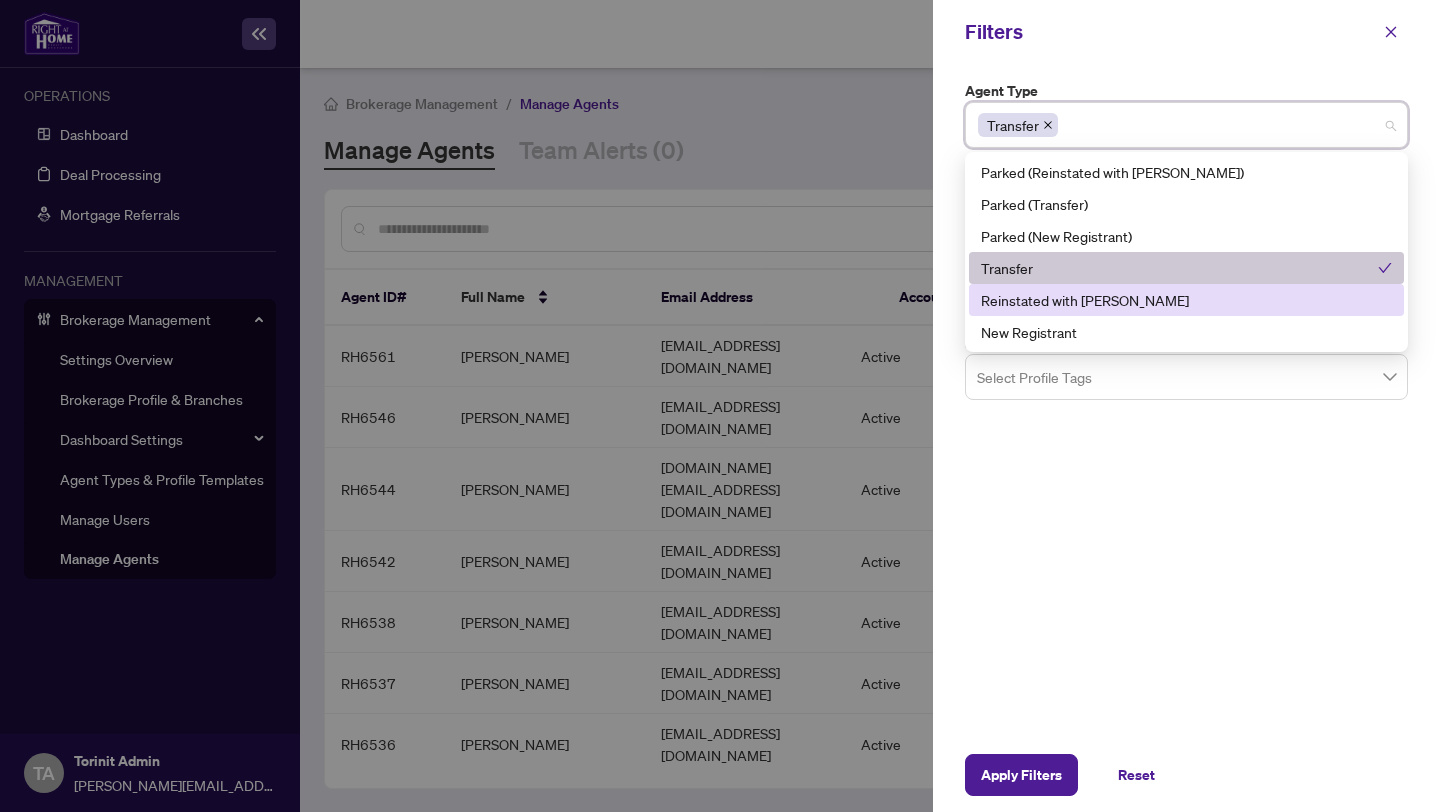 click on "Agent Type Transfer   4 5 6 Parked (Reinstated with [PERSON_NAME]) Parked (Transfer) Parked (New Registrant) Transfer Reinstated with [PERSON_NAME] New Registrant Branch   Select Branch Account Status   Select Account Status Profile Tags   Select Profile Tags" at bounding box center (1186, 401) 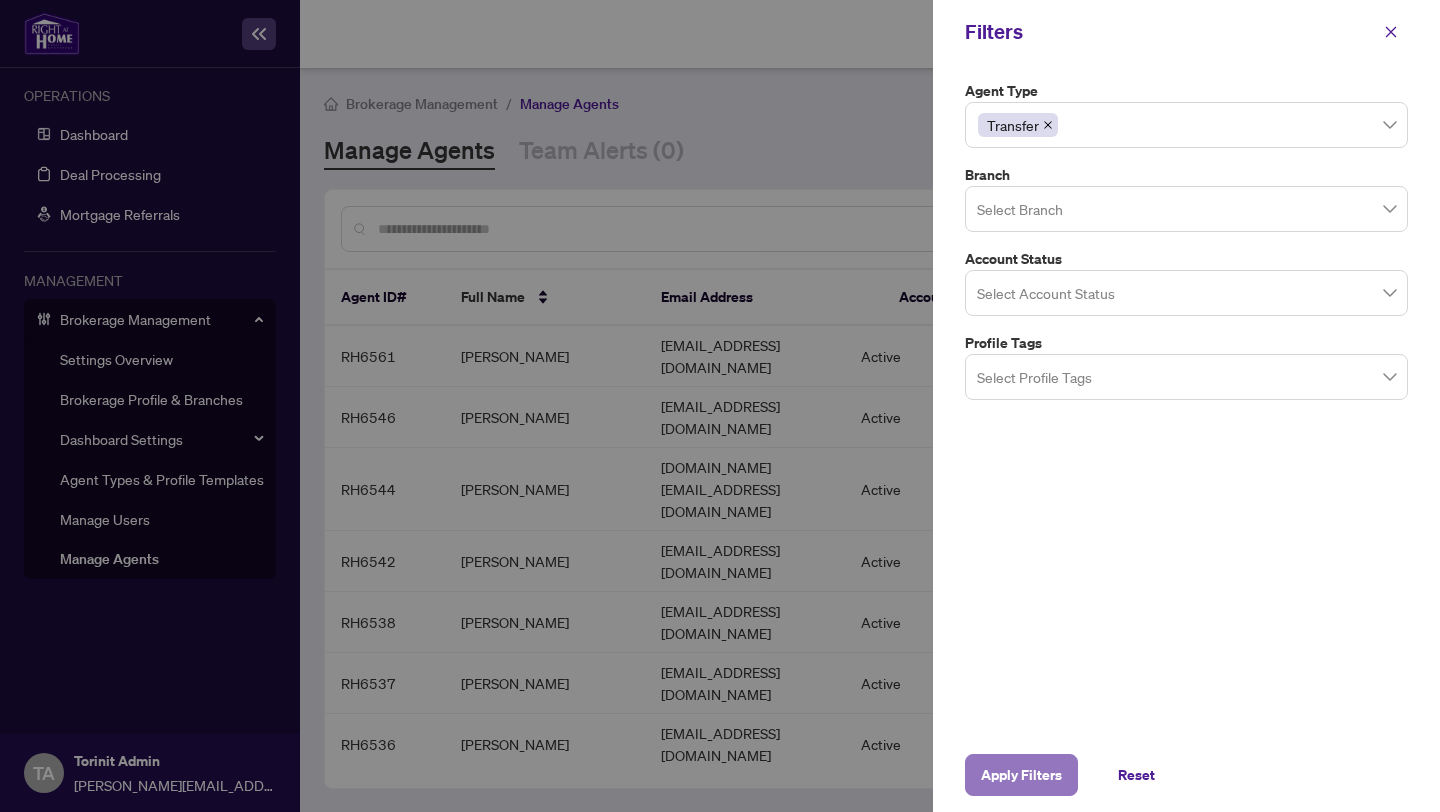 click on "Apply Filters" at bounding box center [1021, 775] 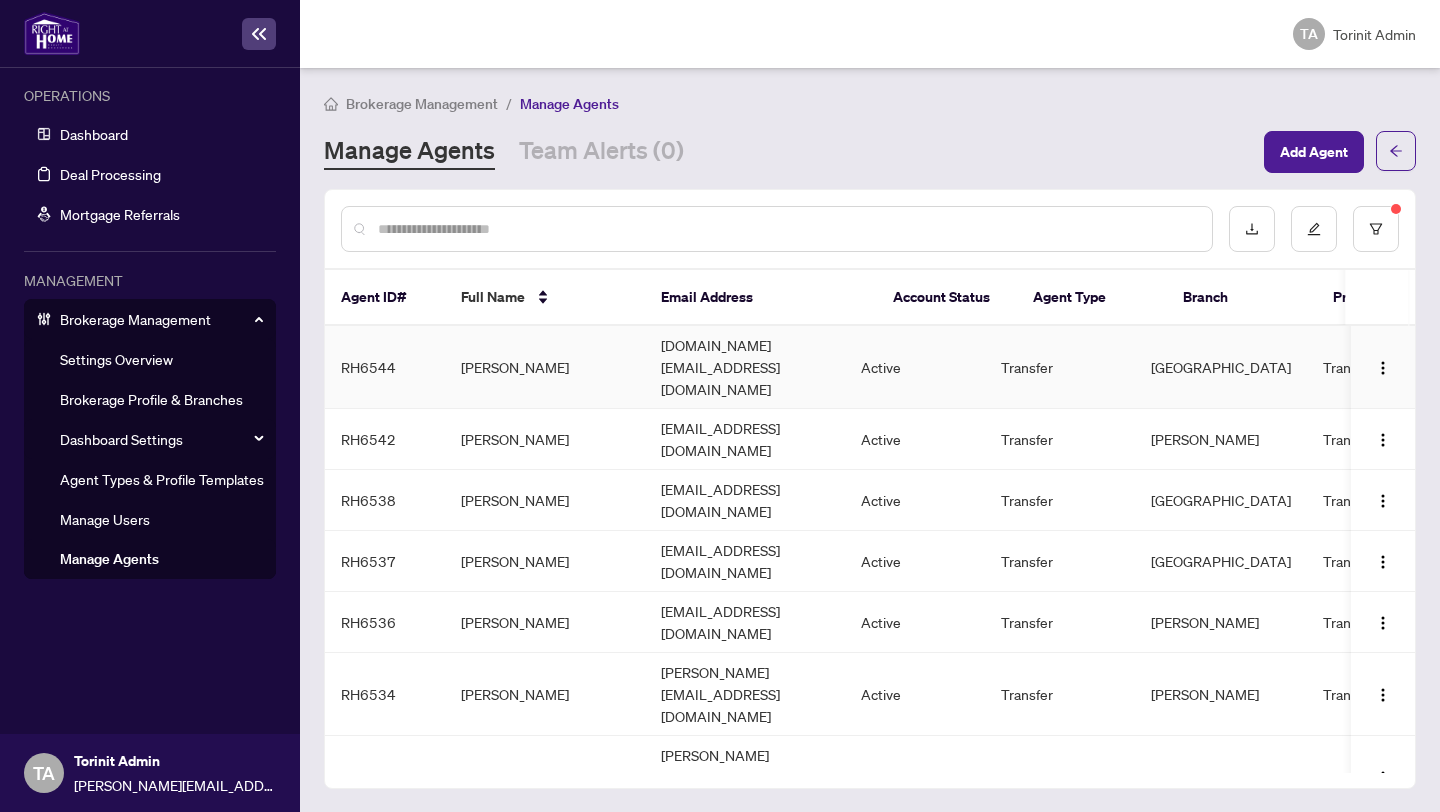click on "[PERSON_NAME]" at bounding box center (545, 367) 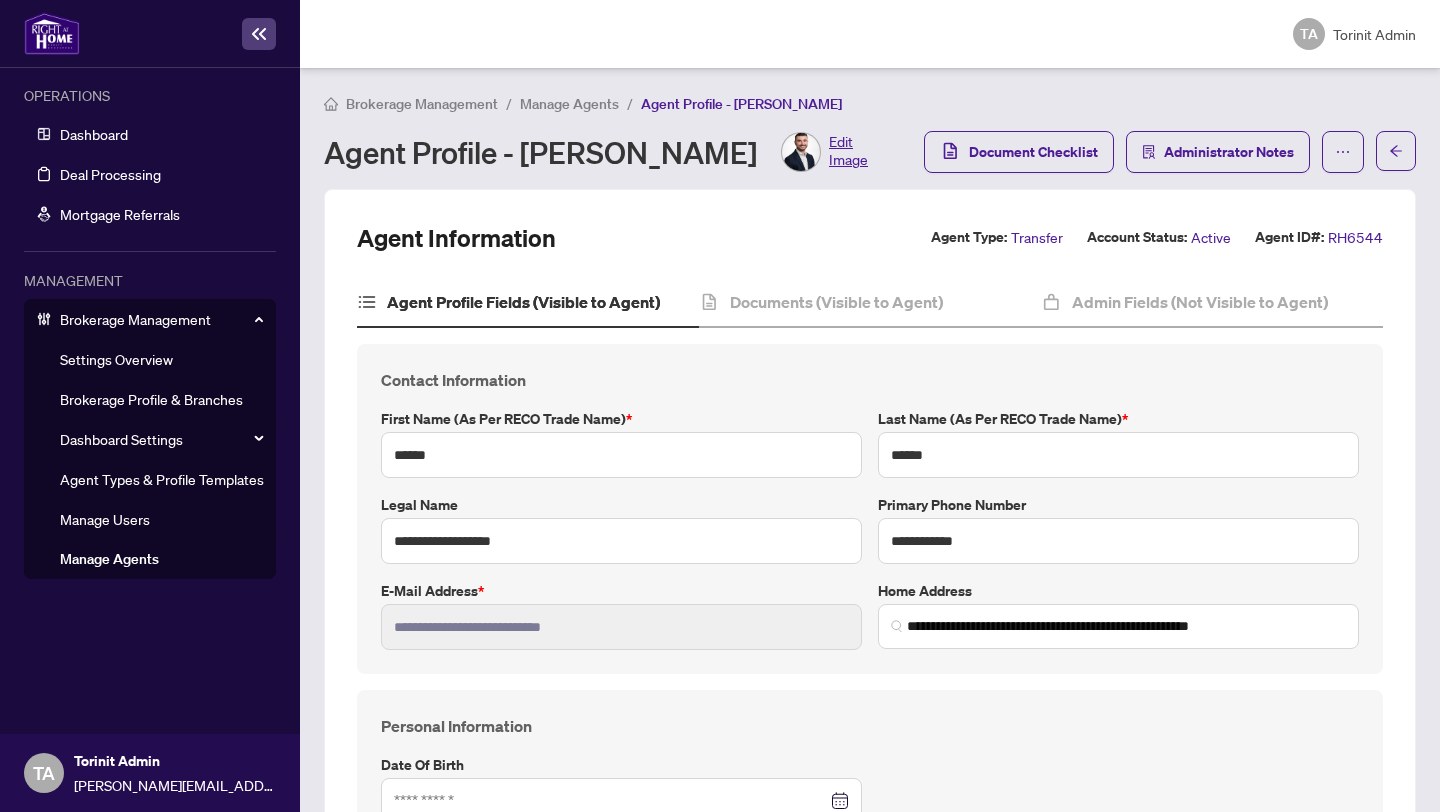 type on "**********" 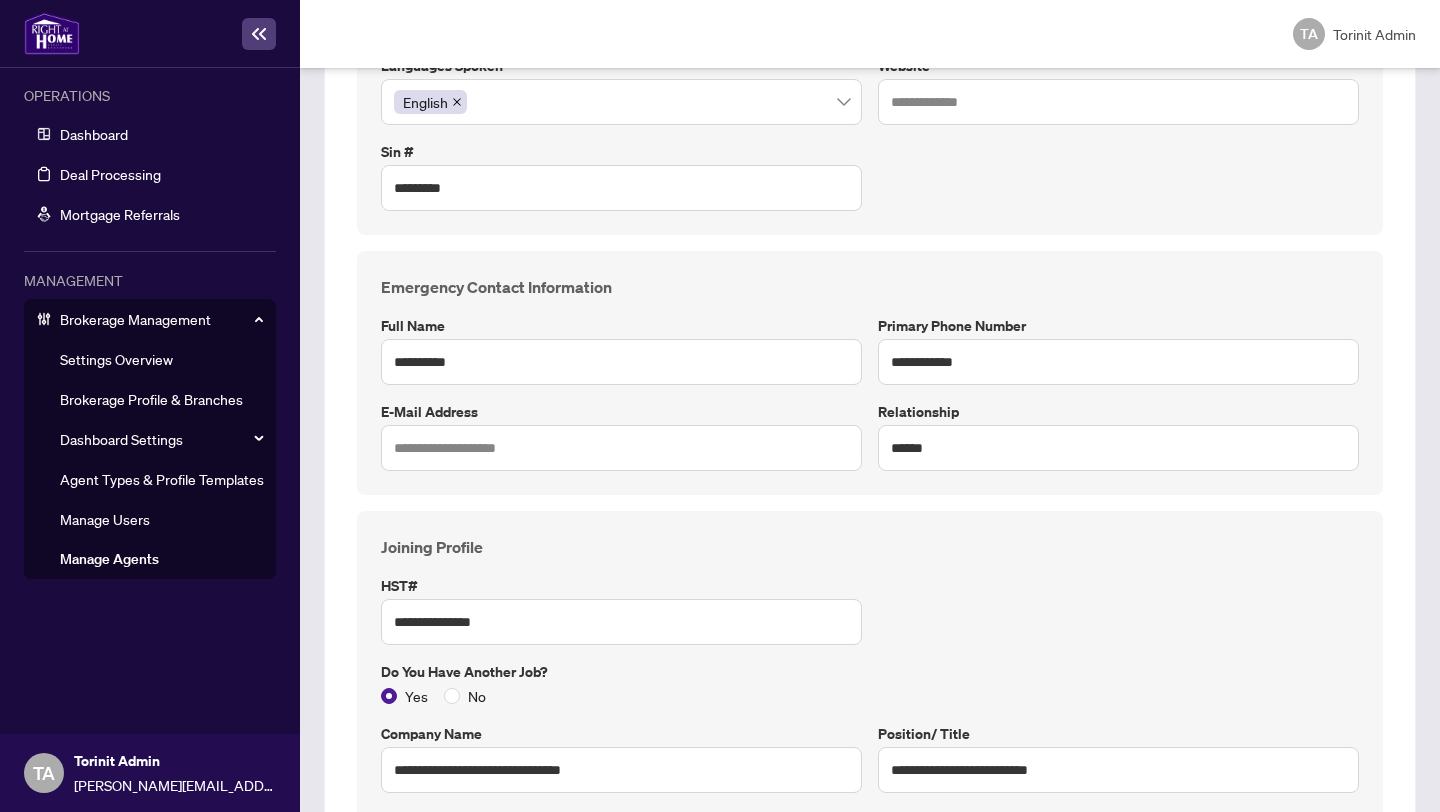 scroll, scrollTop: 0, scrollLeft: 0, axis: both 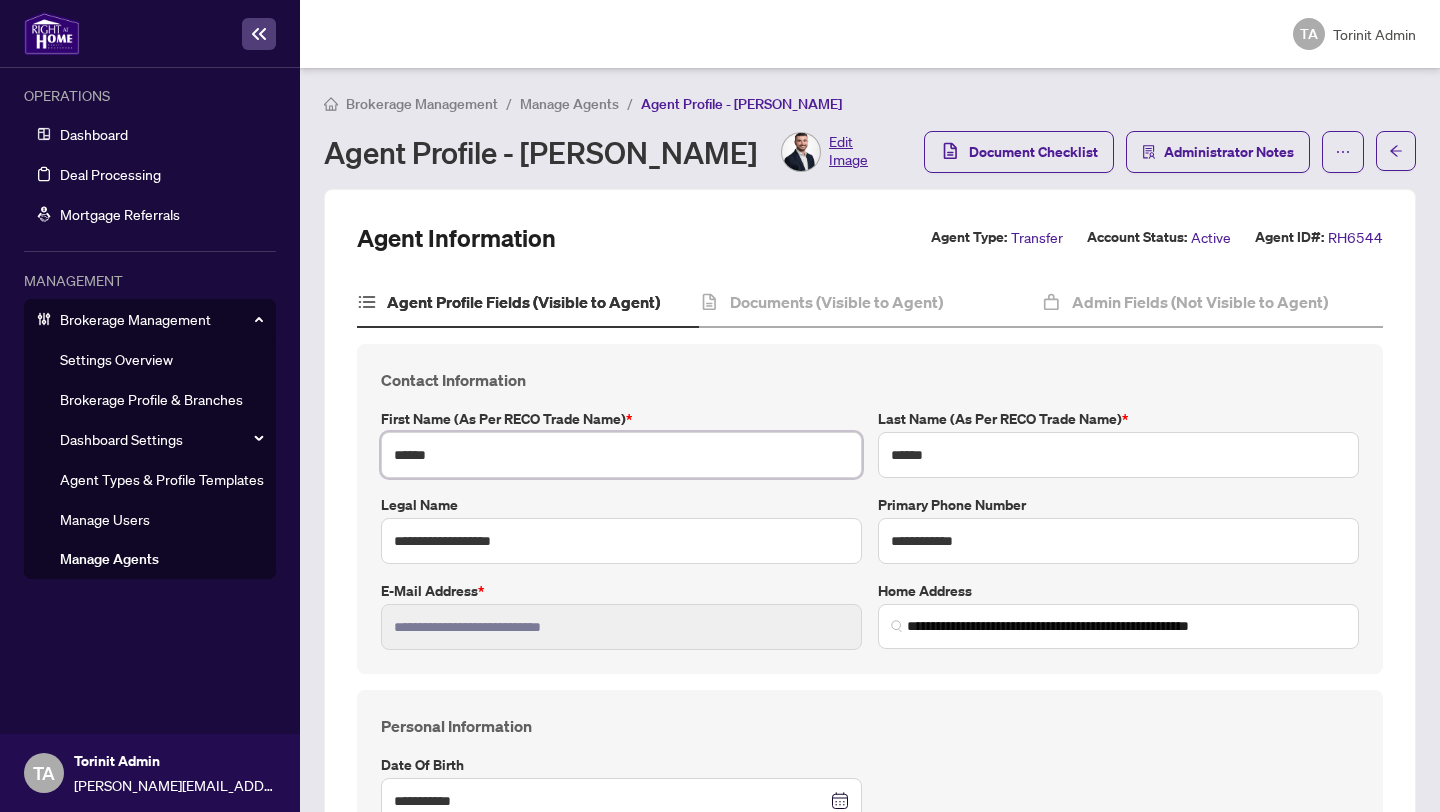 click on "******" at bounding box center (621, 455) 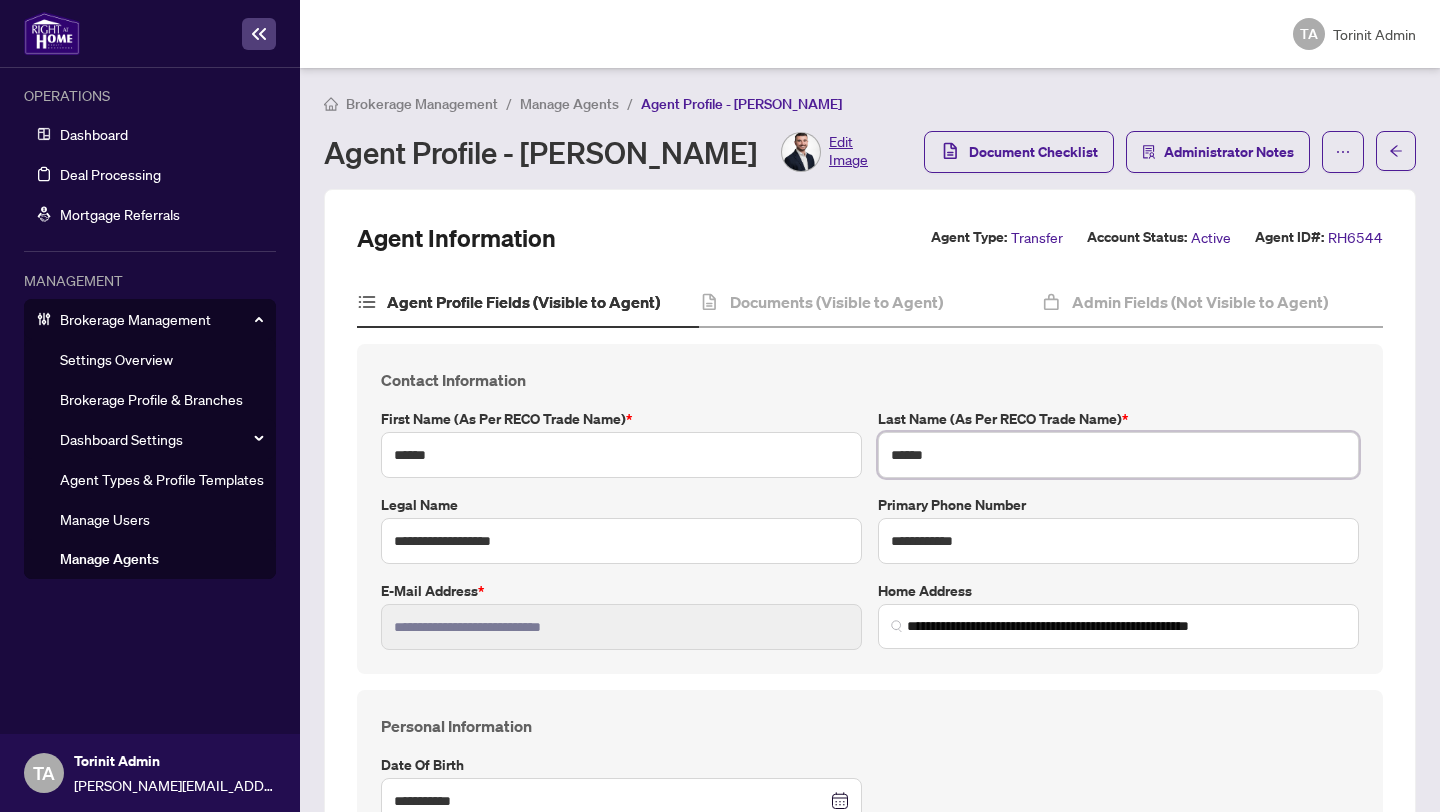 click on "******" at bounding box center [1118, 455] 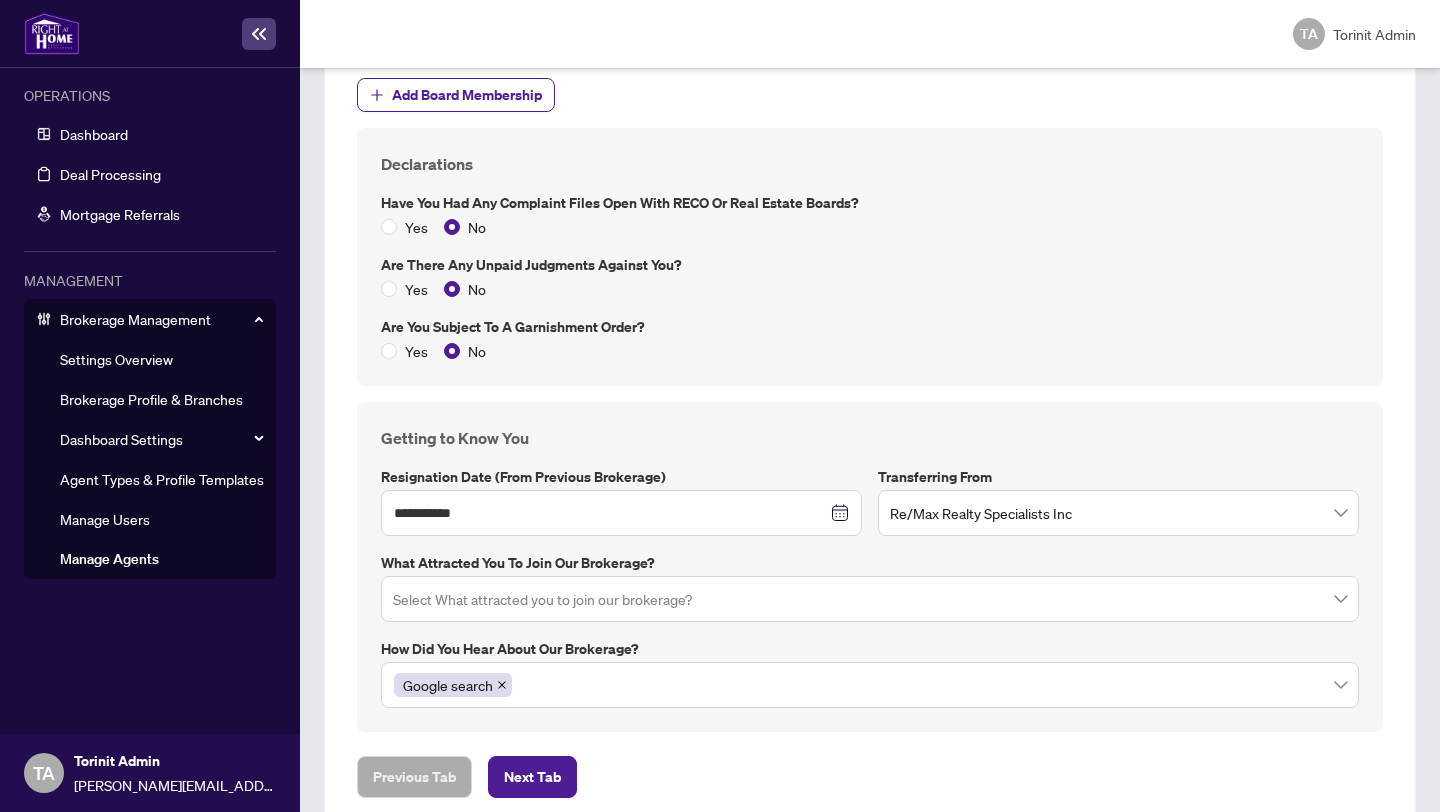 scroll, scrollTop: 2879, scrollLeft: 0, axis: vertical 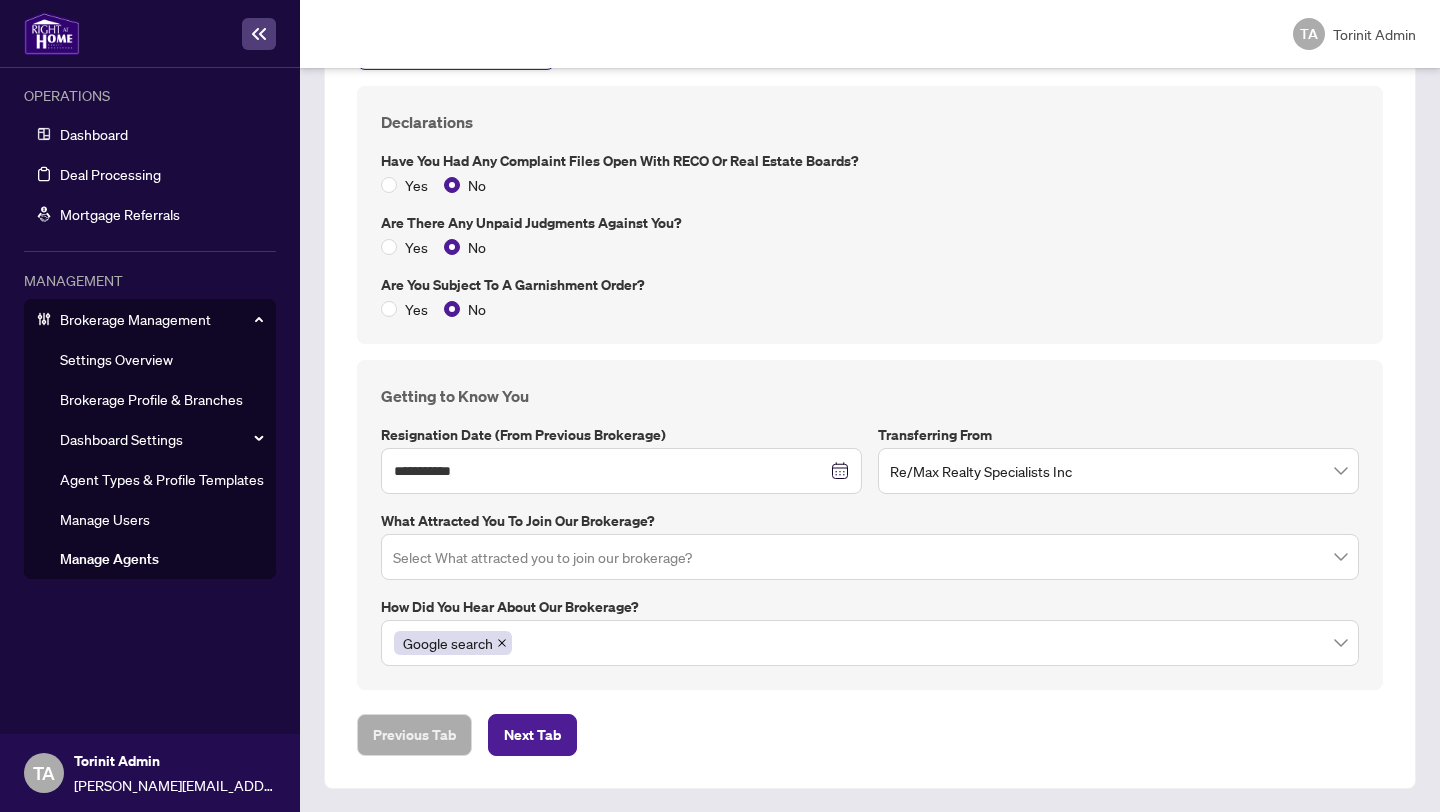 type on "**********" 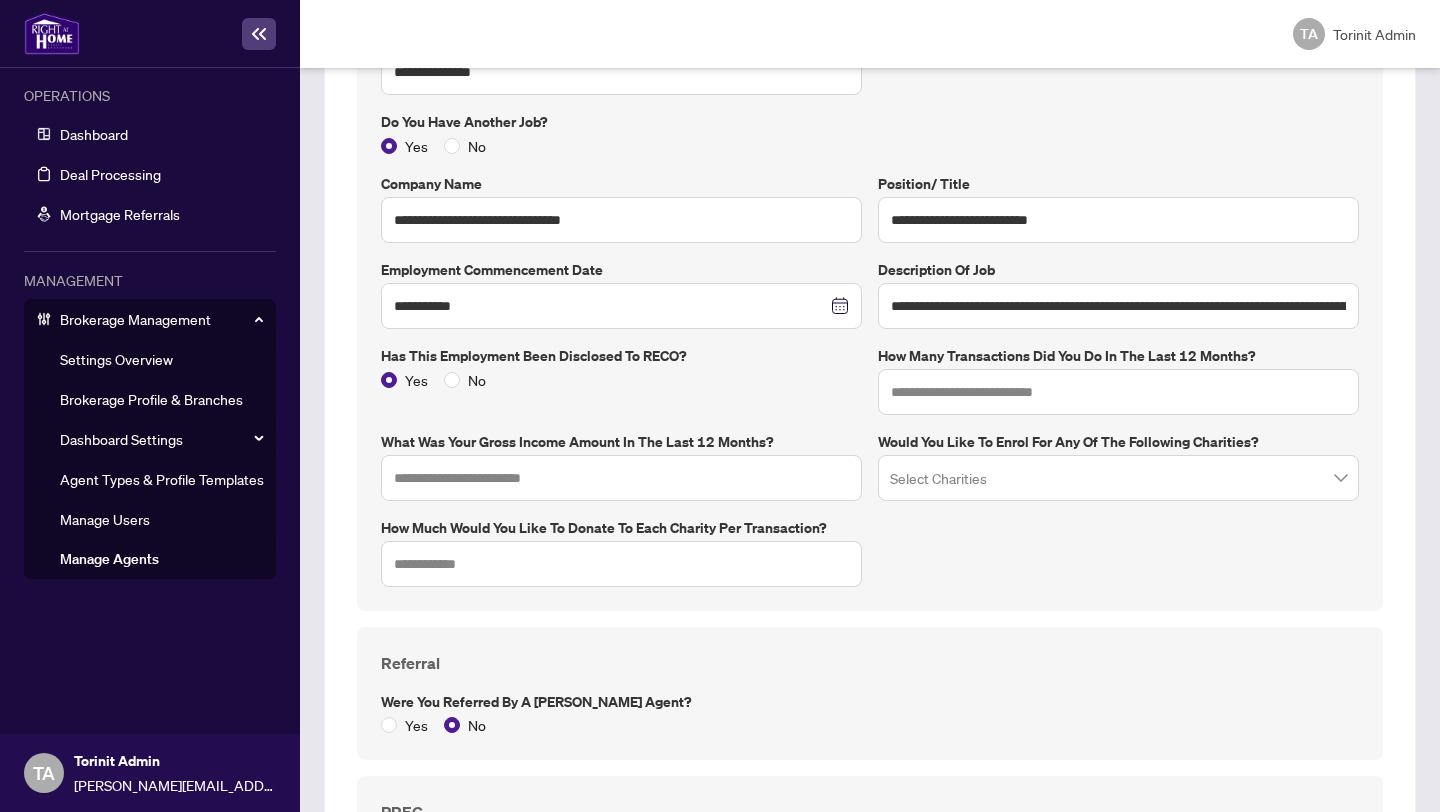 click on "Would you like to enrol for any of the following charities?" at bounding box center (1118, 442) 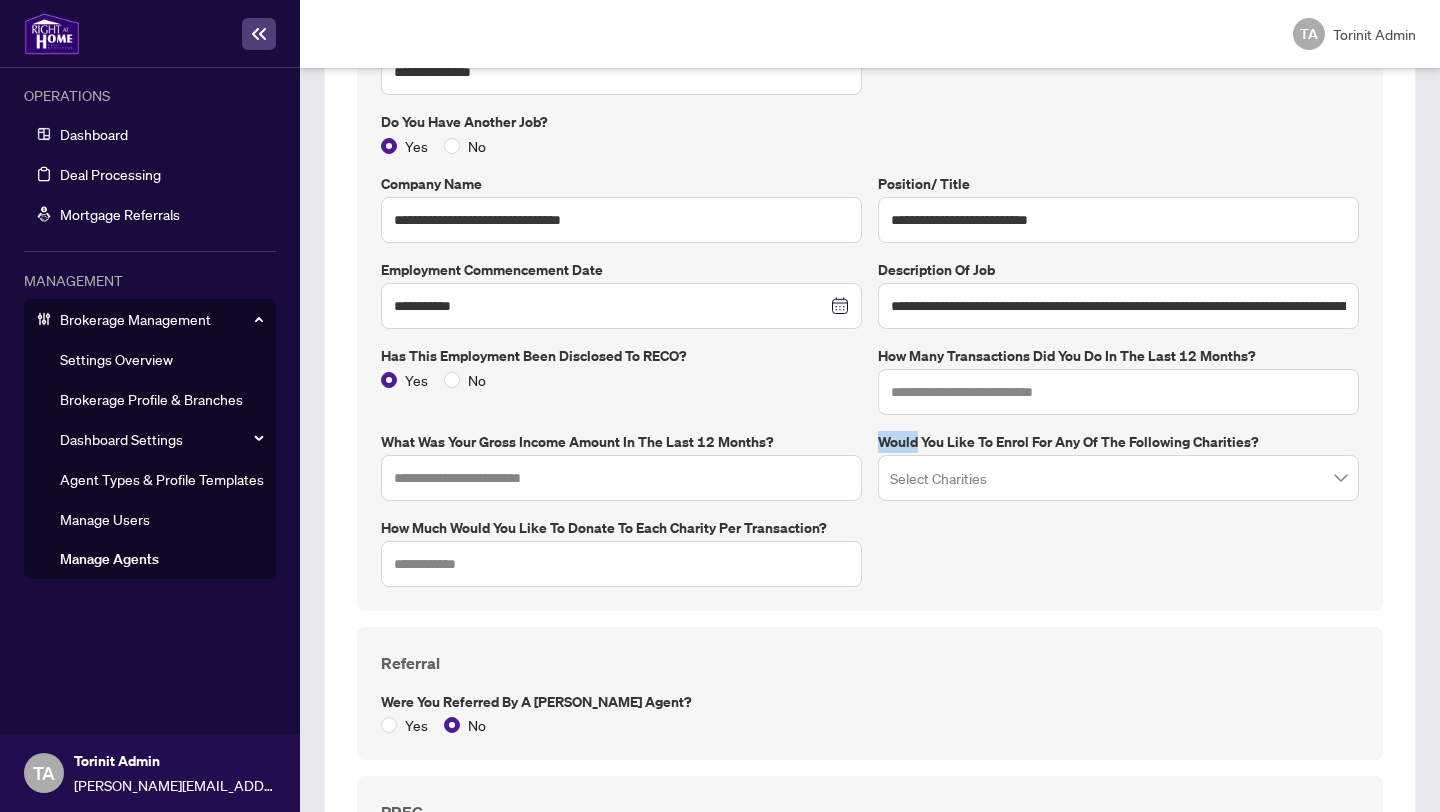 click on "Would you like to enrol for any of the following charities?" at bounding box center [1118, 442] 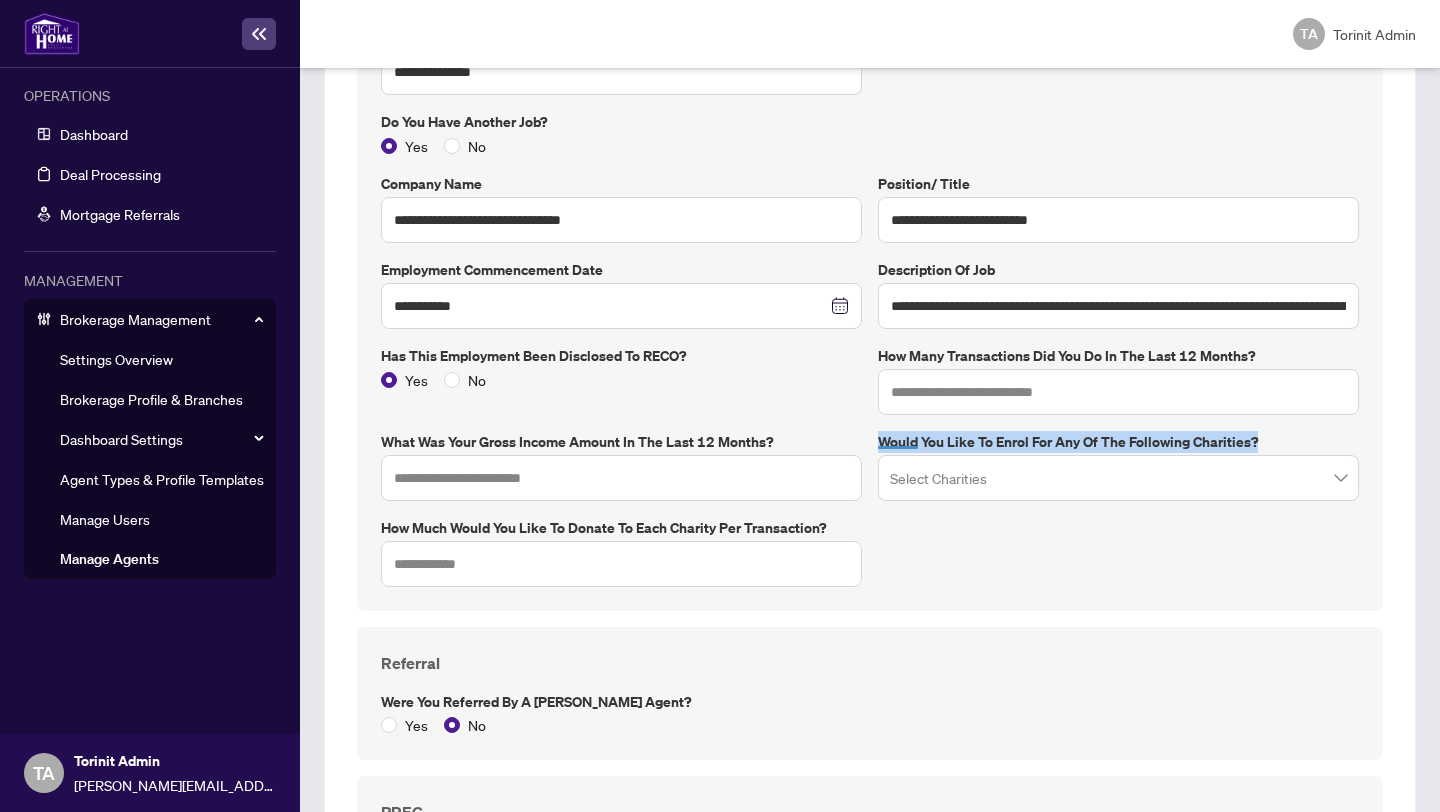 click on "Would you like to enrol for any of the following charities?" at bounding box center (1118, 442) 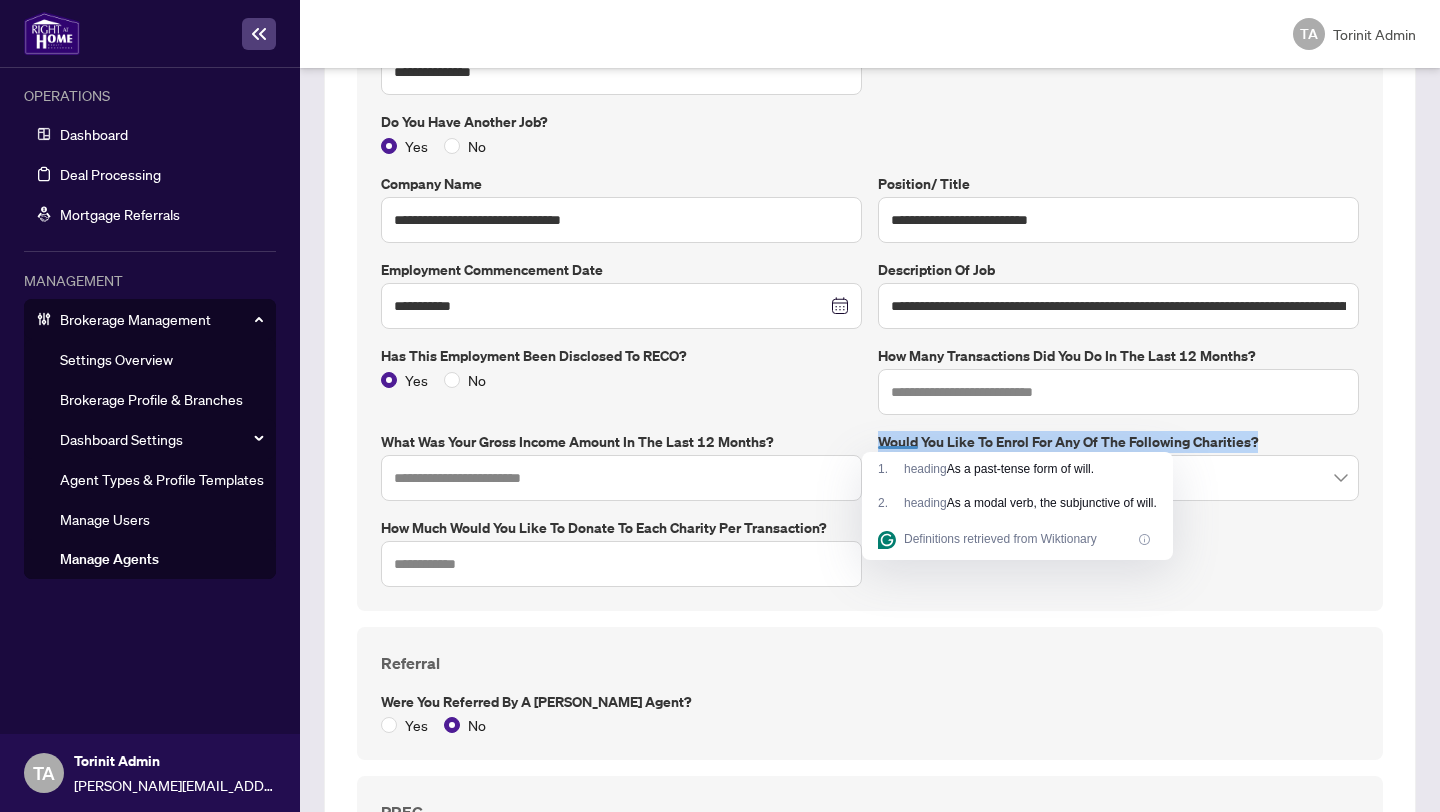 click on "Would you like to enrol for any of the following charities?" at bounding box center [1118, 442] 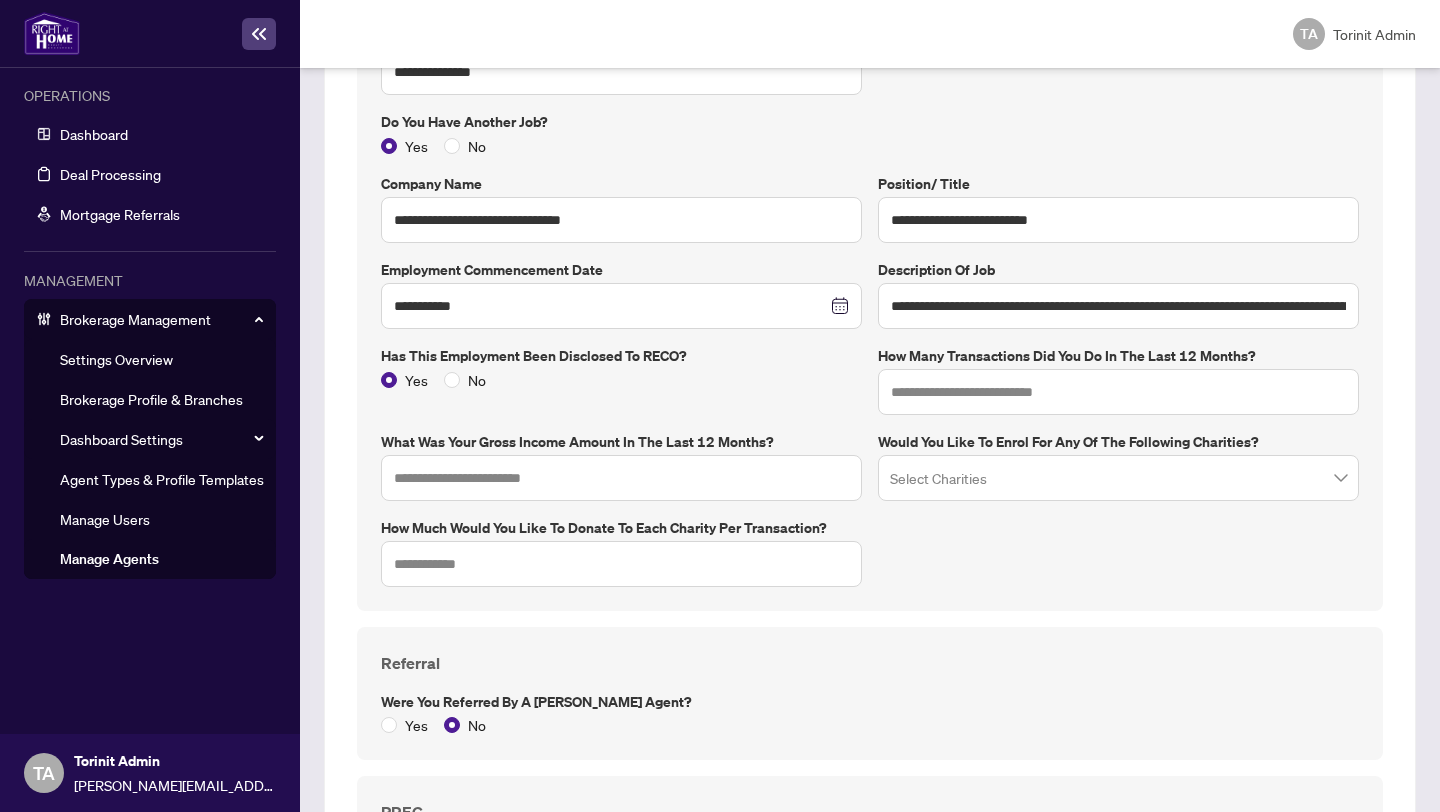 click on "Would you like to enrol for any of the following charities?" at bounding box center (1118, 442) 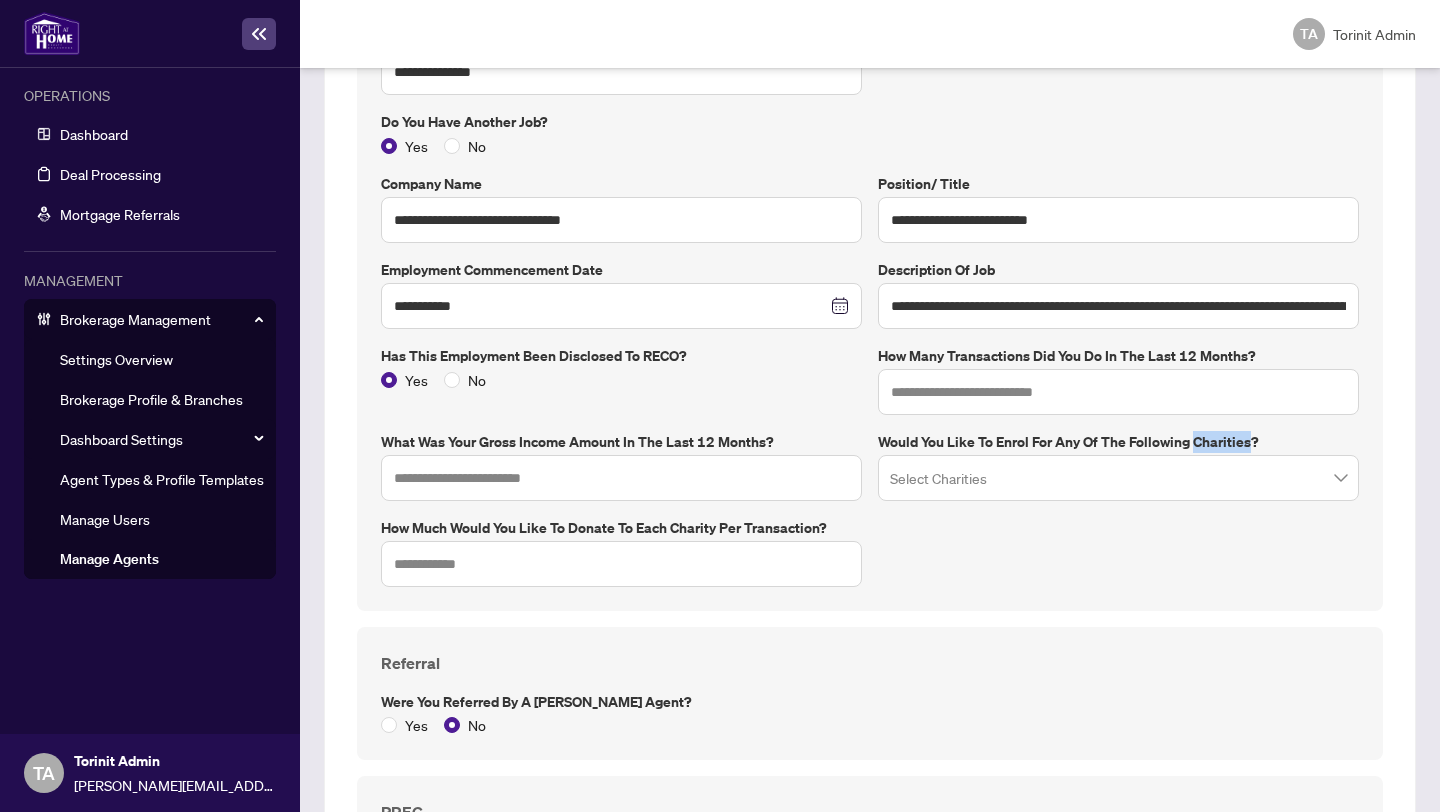 click on "Would you like to enrol for any of the following charities?" at bounding box center (1118, 442) 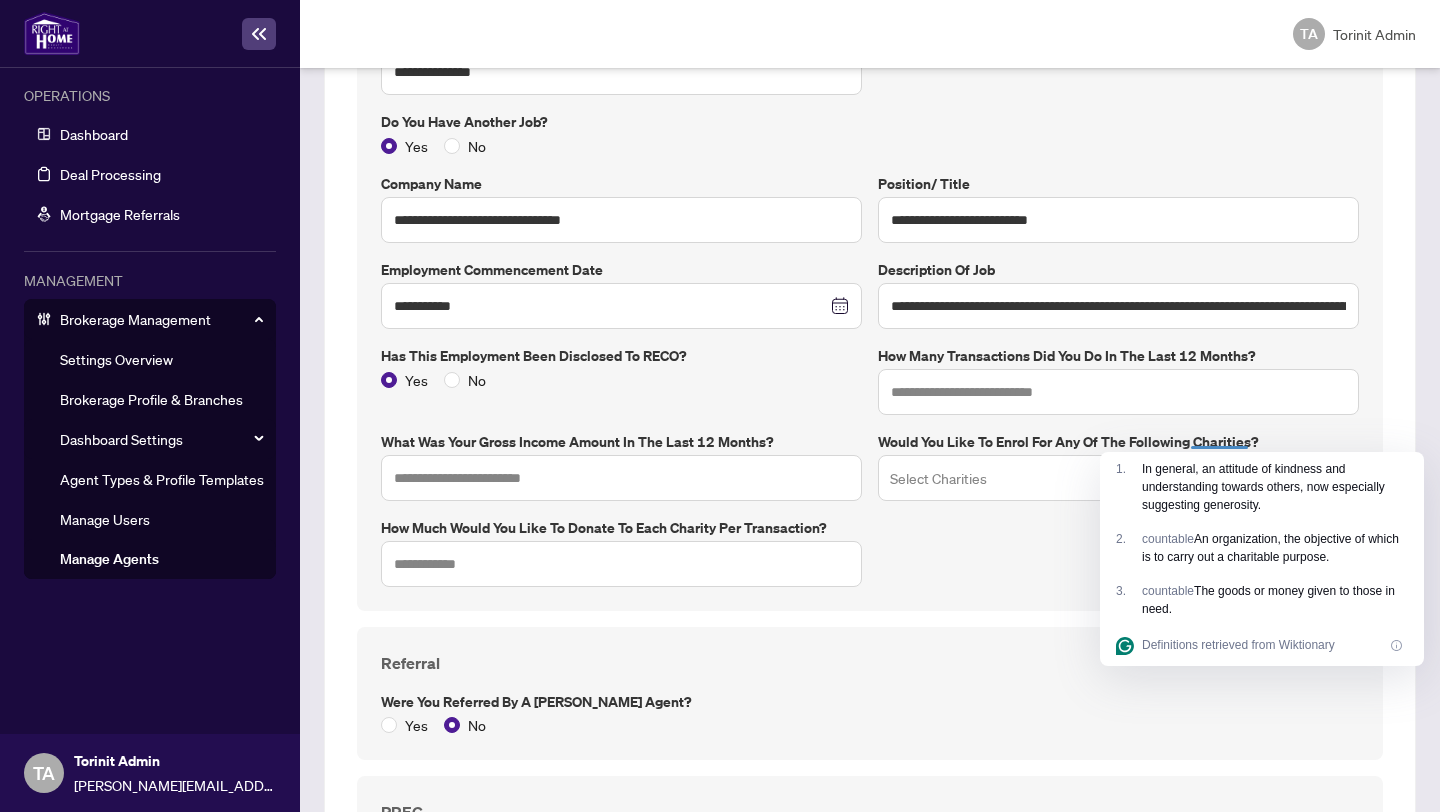 click on "Would you like to enrol for any of the following charities?" at bounding box center (1118, 442) 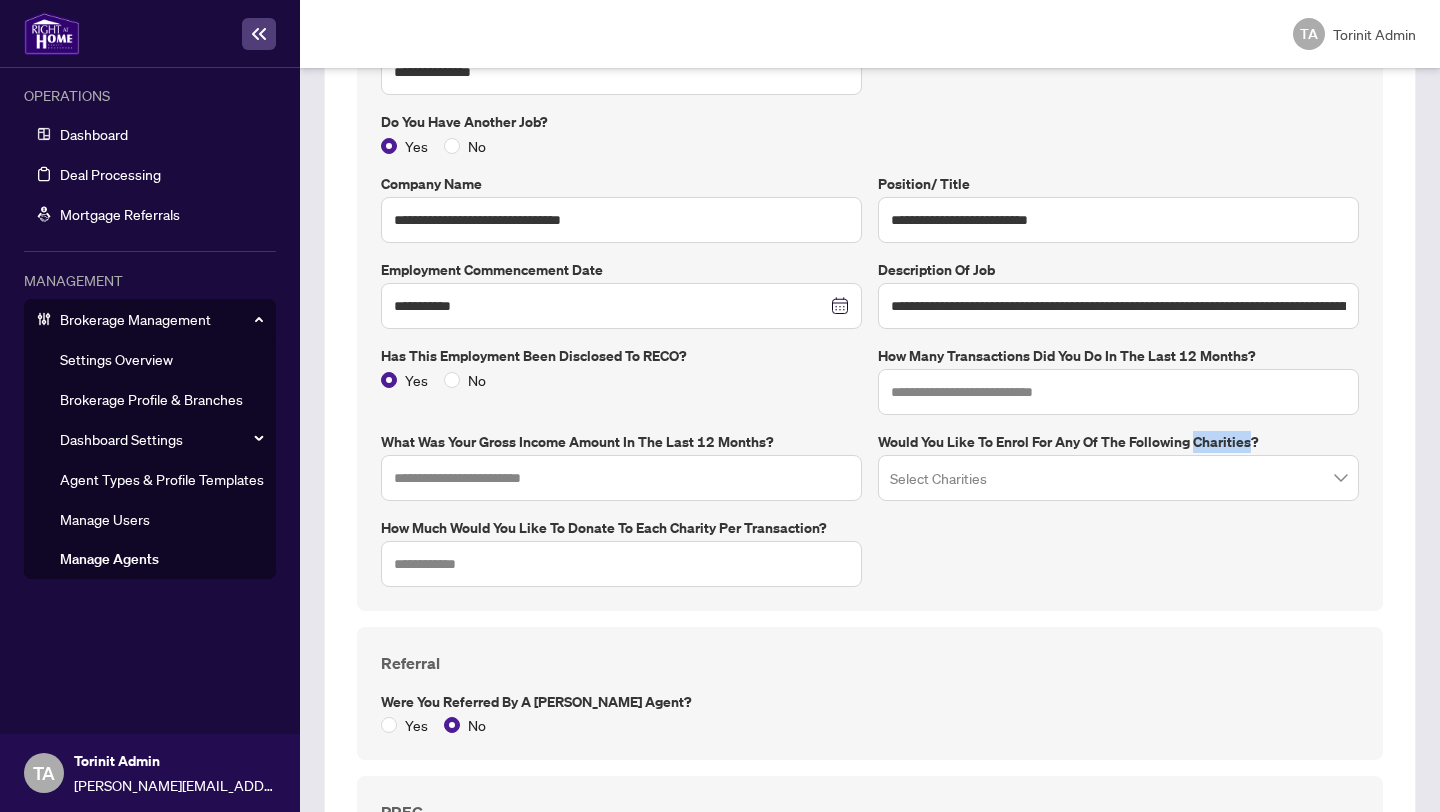 click on "Would you like to enrol for any of the following charities?" at bounding box center [1118, 442] 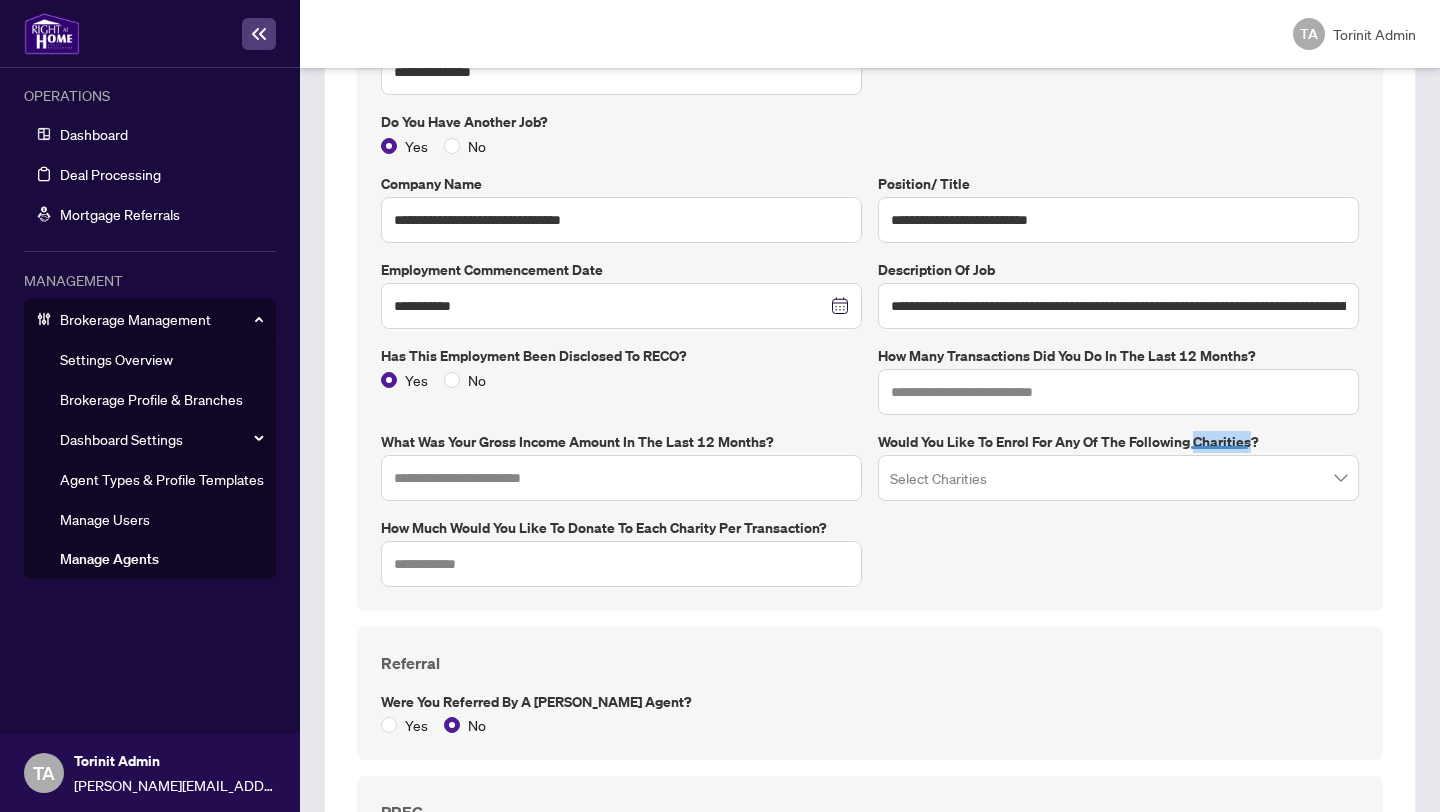 copy on "charities" 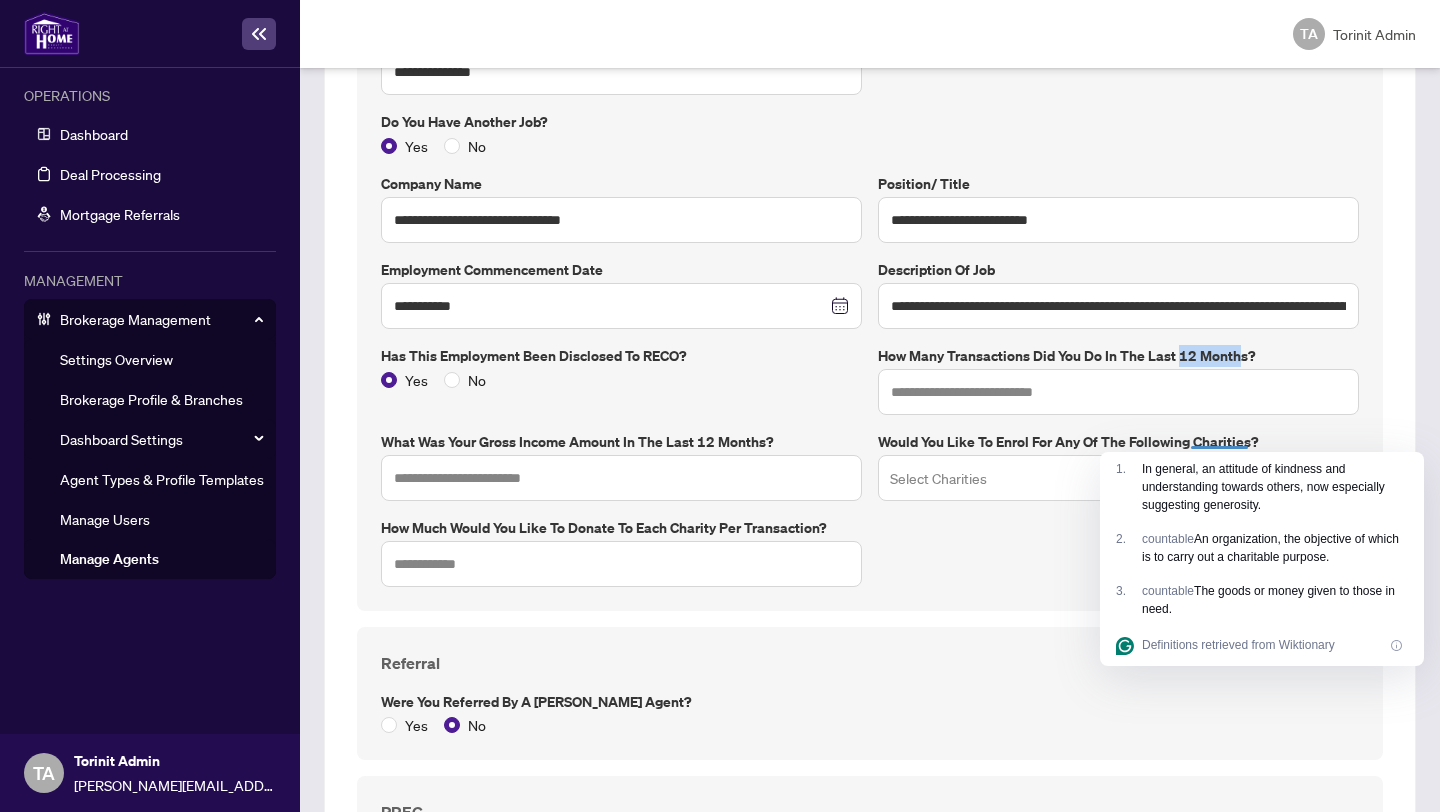 drag, startPoint x: 1175, startPoint y: 353, endPoint x: 1236, endPoint y: 351, distance: 61.03278 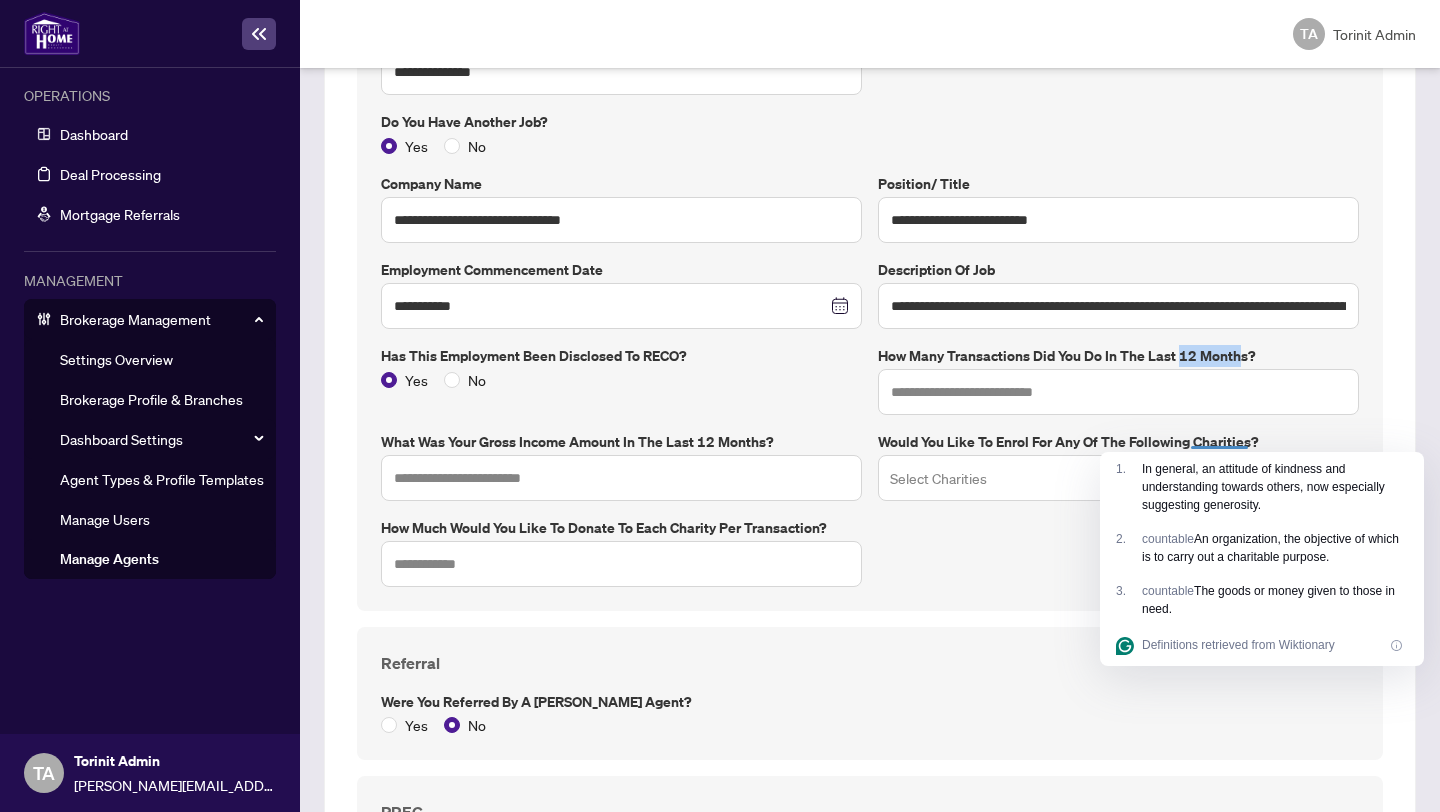 click on "How many transactions did you do in the last 12 months?" at bounding box center [1118, 356] 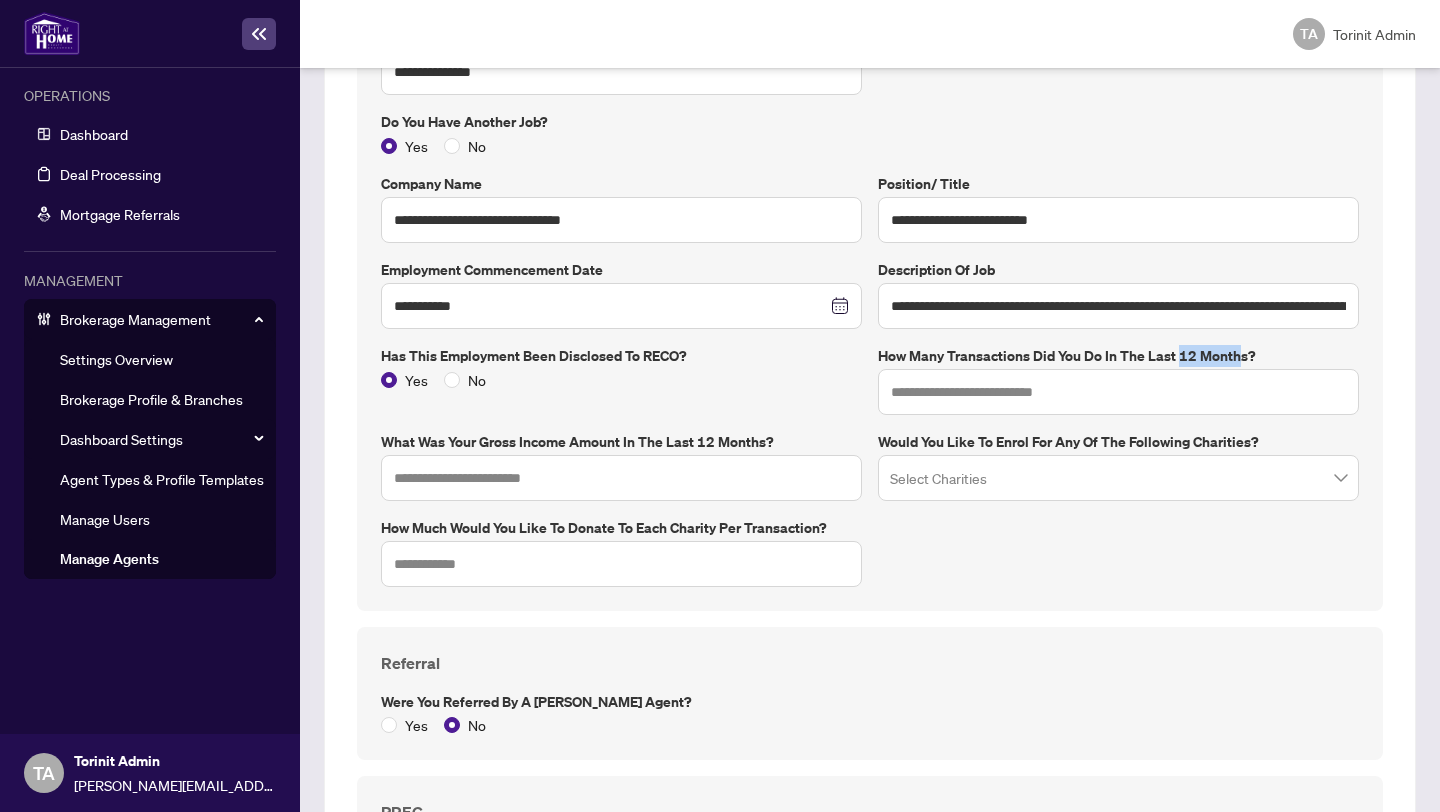 copy on "12 month" 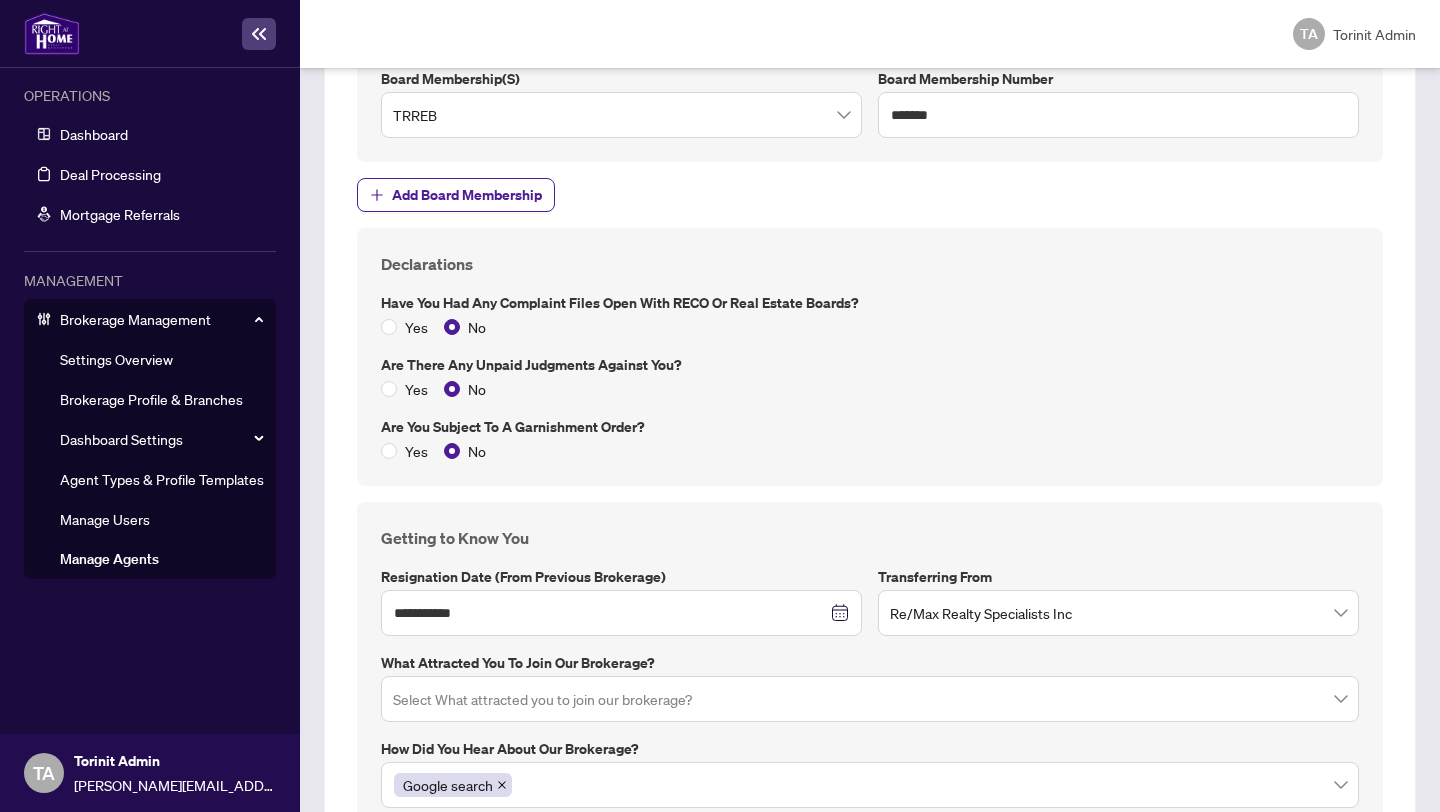 scroll, scrollTop: 2879, scrollLeft: 0, axis: vertical 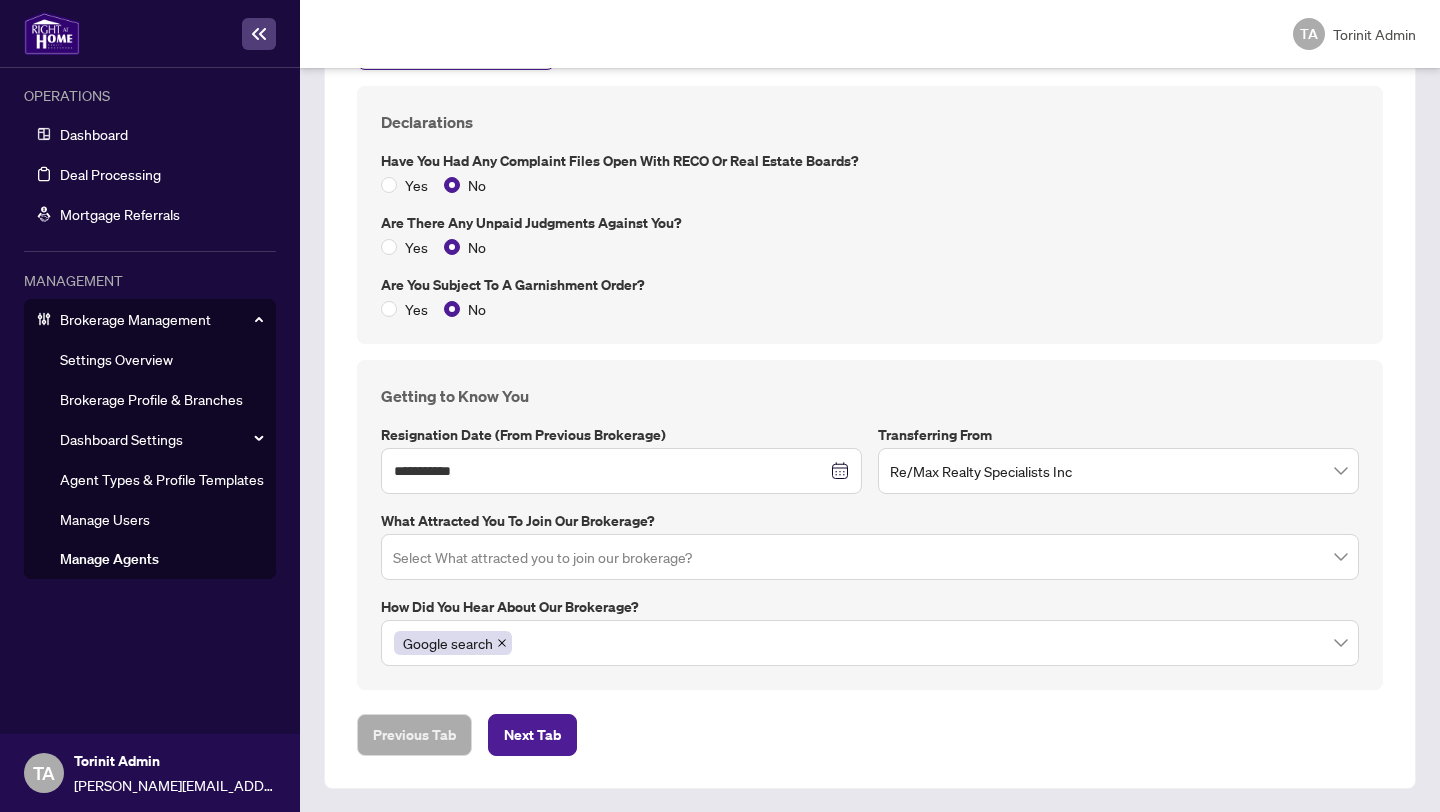 click on "What attracted you to join our brokerage?" at bounding box center (870, 521) 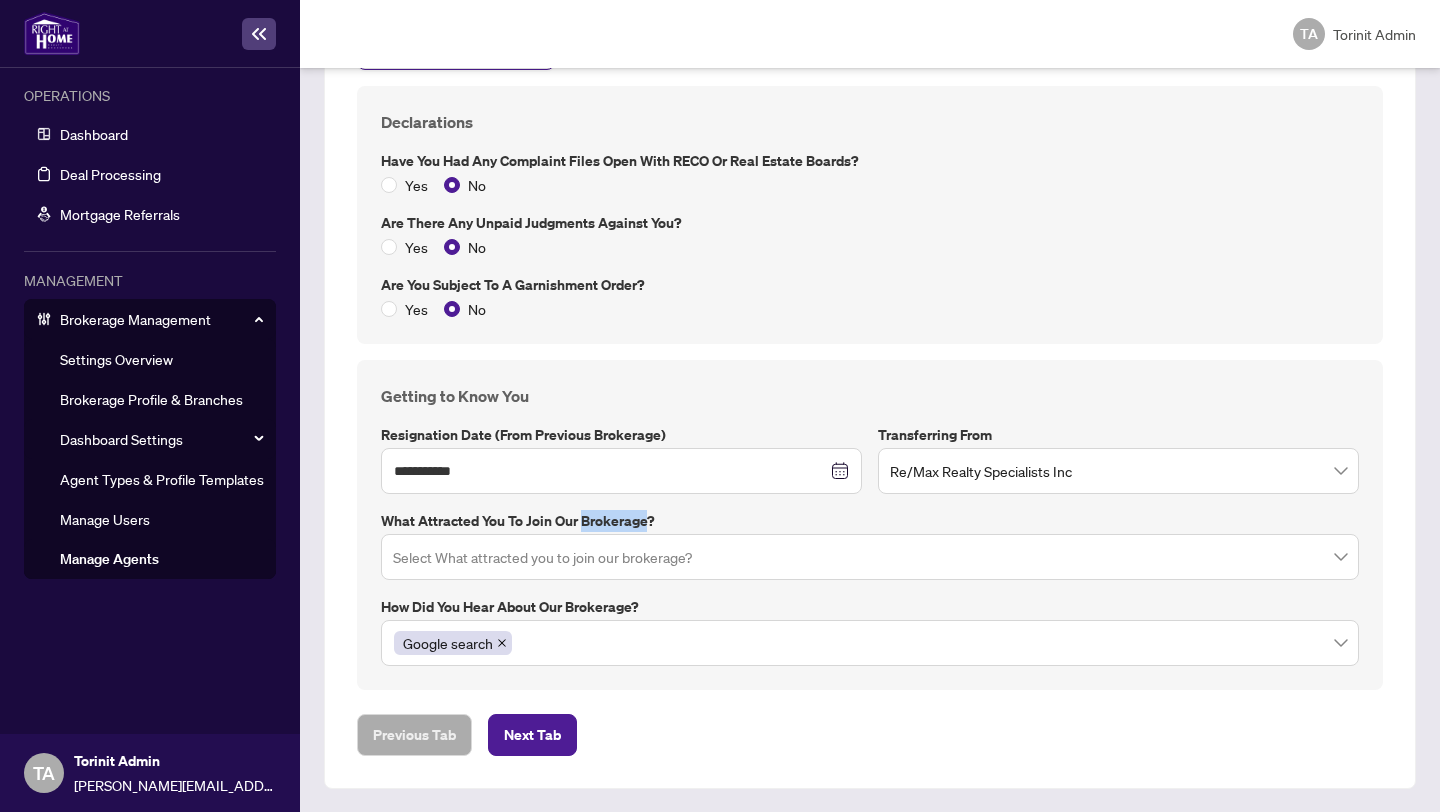 click on "What attracted you to join our brokerage?" at bounding box center [870, 521] 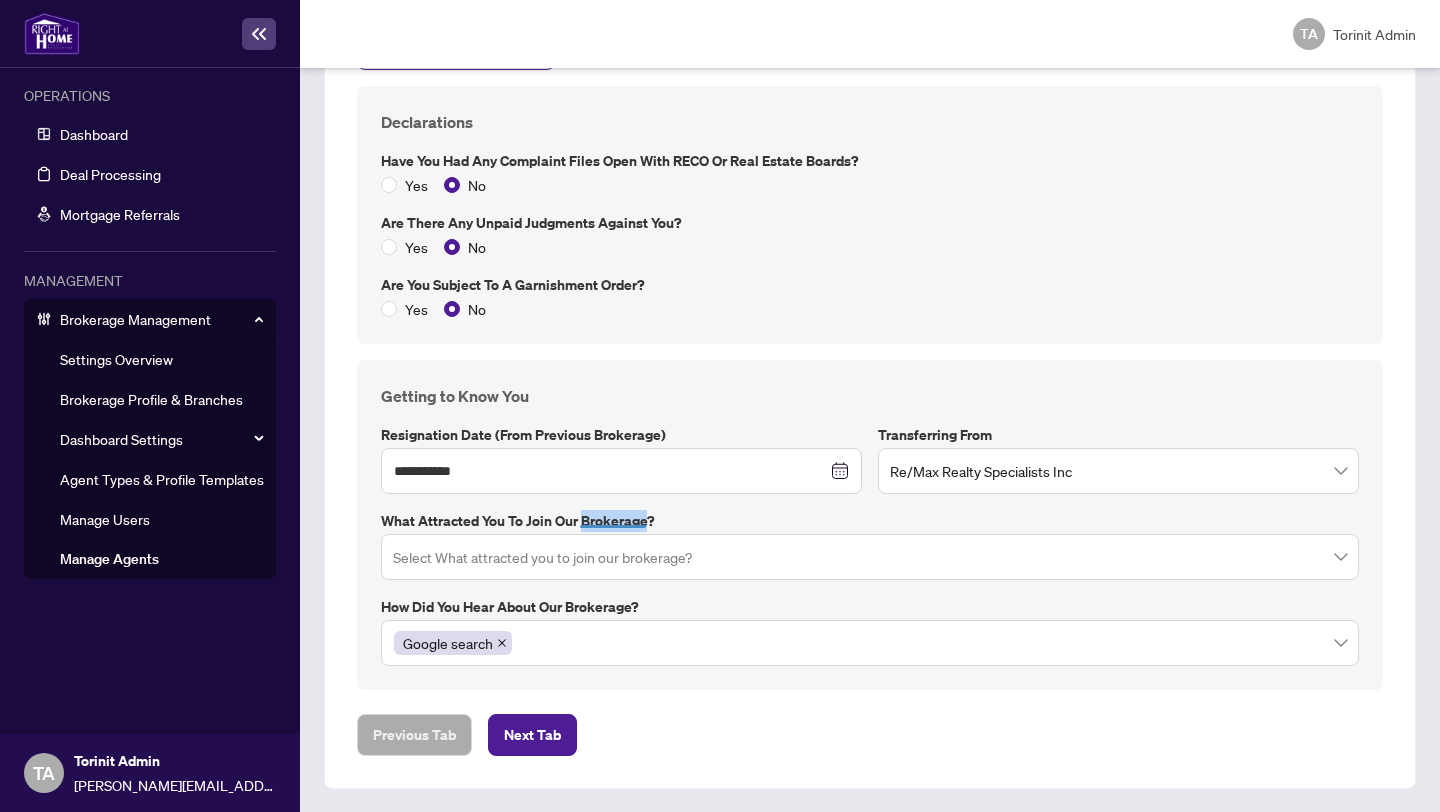 copy on "brokerage" 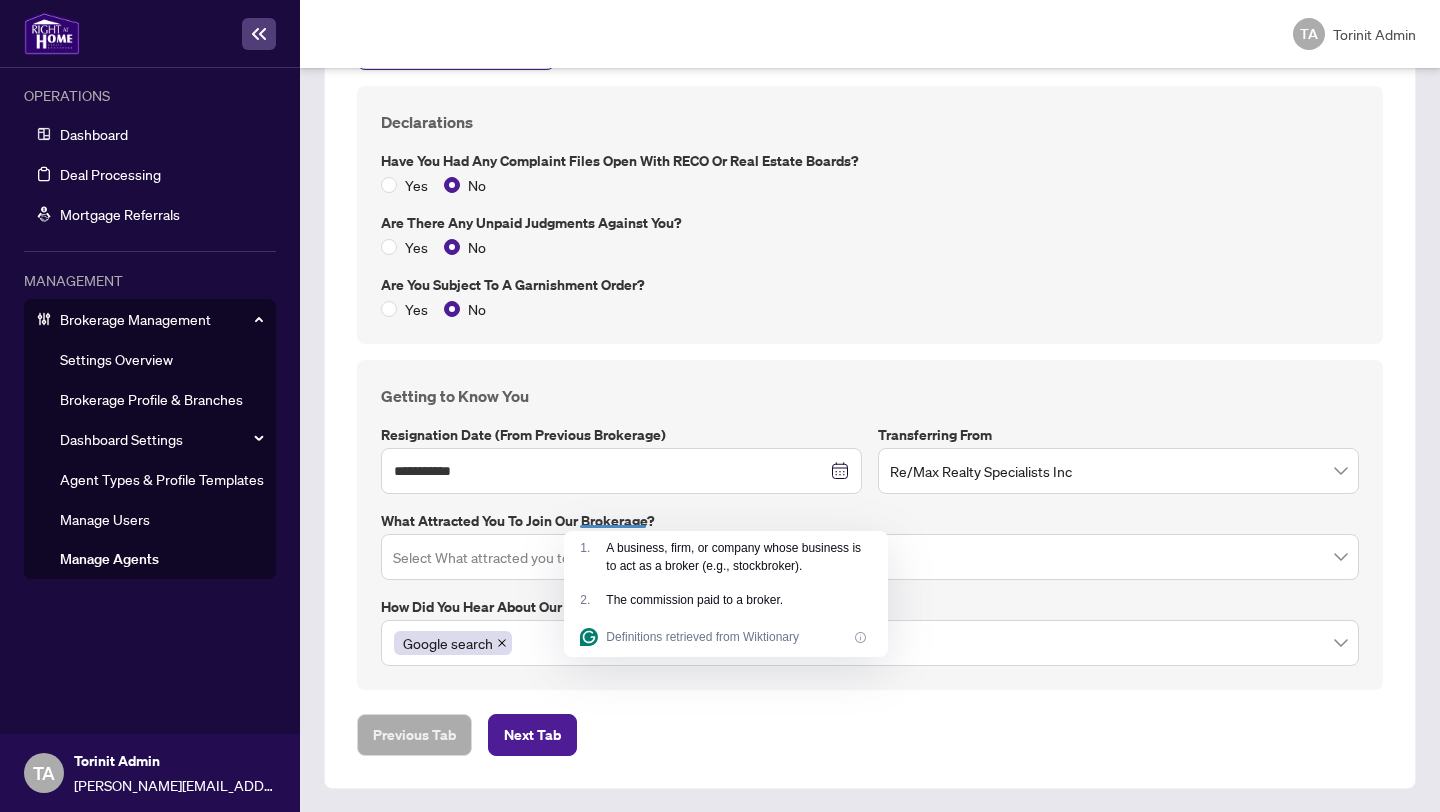 click on "**********" at bounding box center (870, -923) 